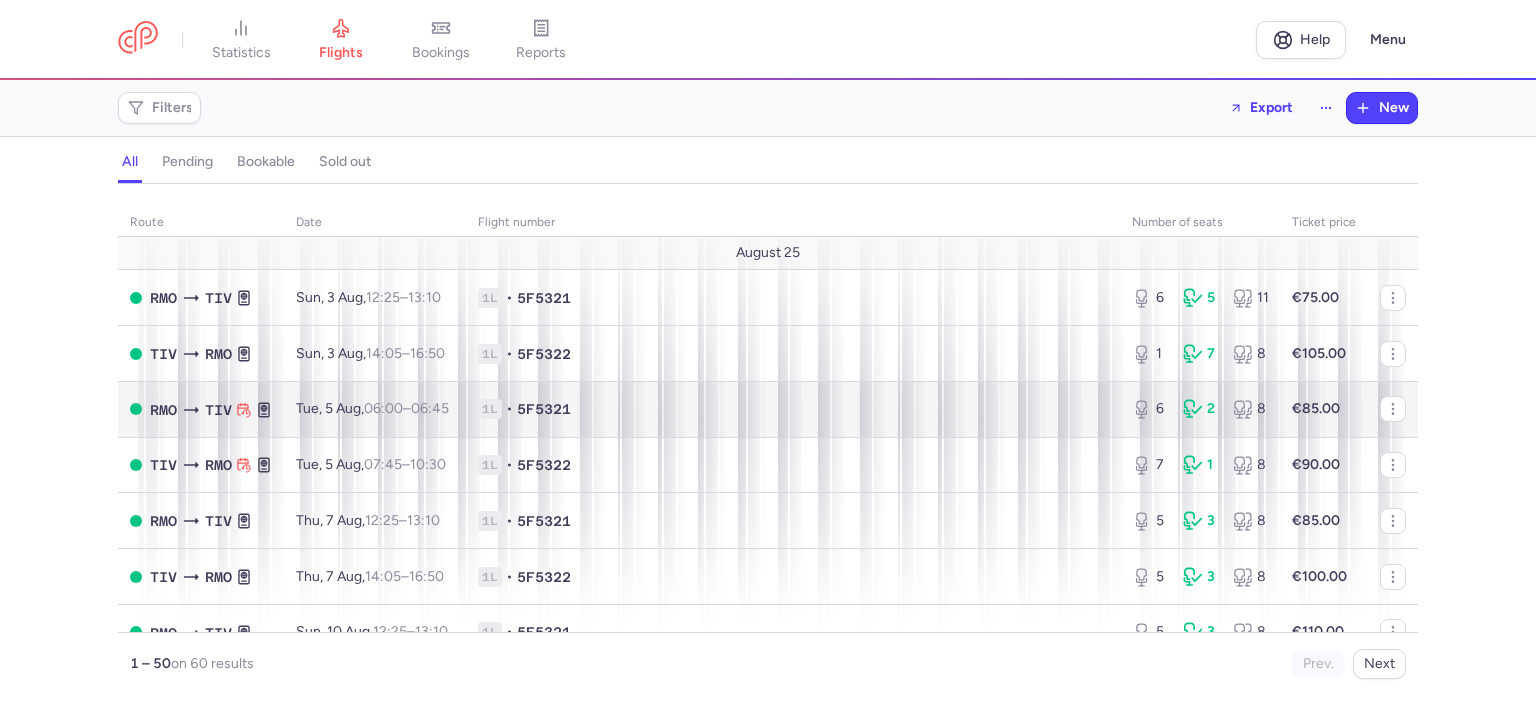 scroll, scrollTop: 0, scrollLeft: 0, axis: both 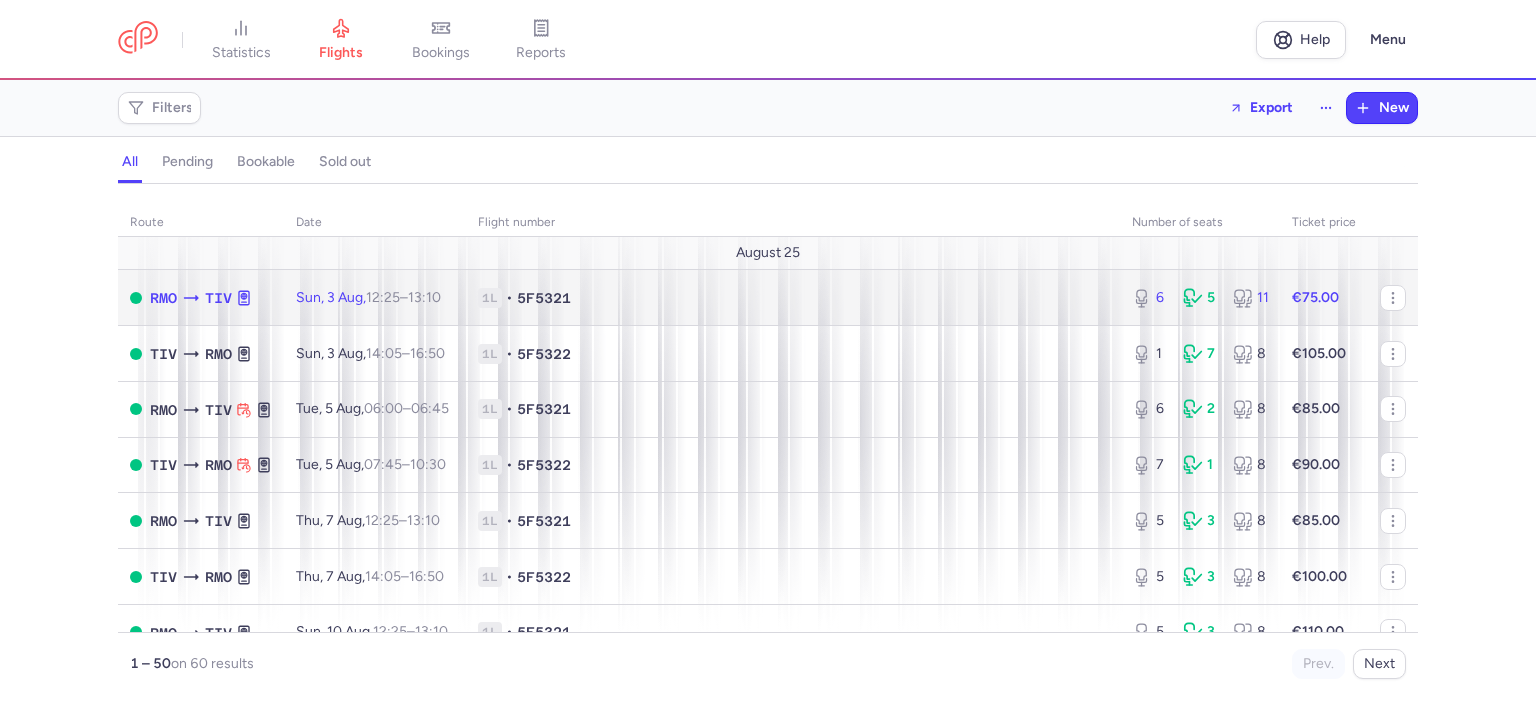 click on "€75.00" at bounding box center [1315, 297] 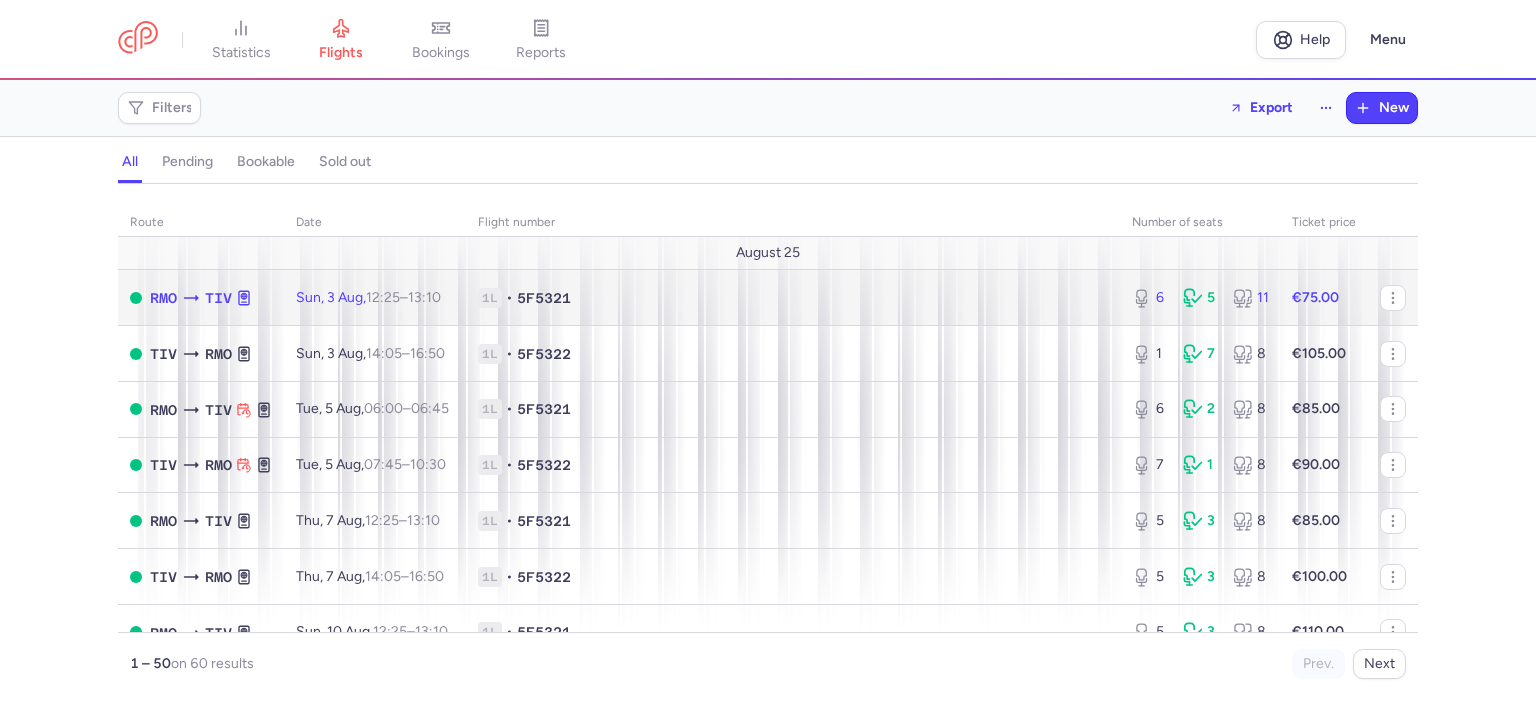 click on "€75.00" at bounding box center (1324, 298) 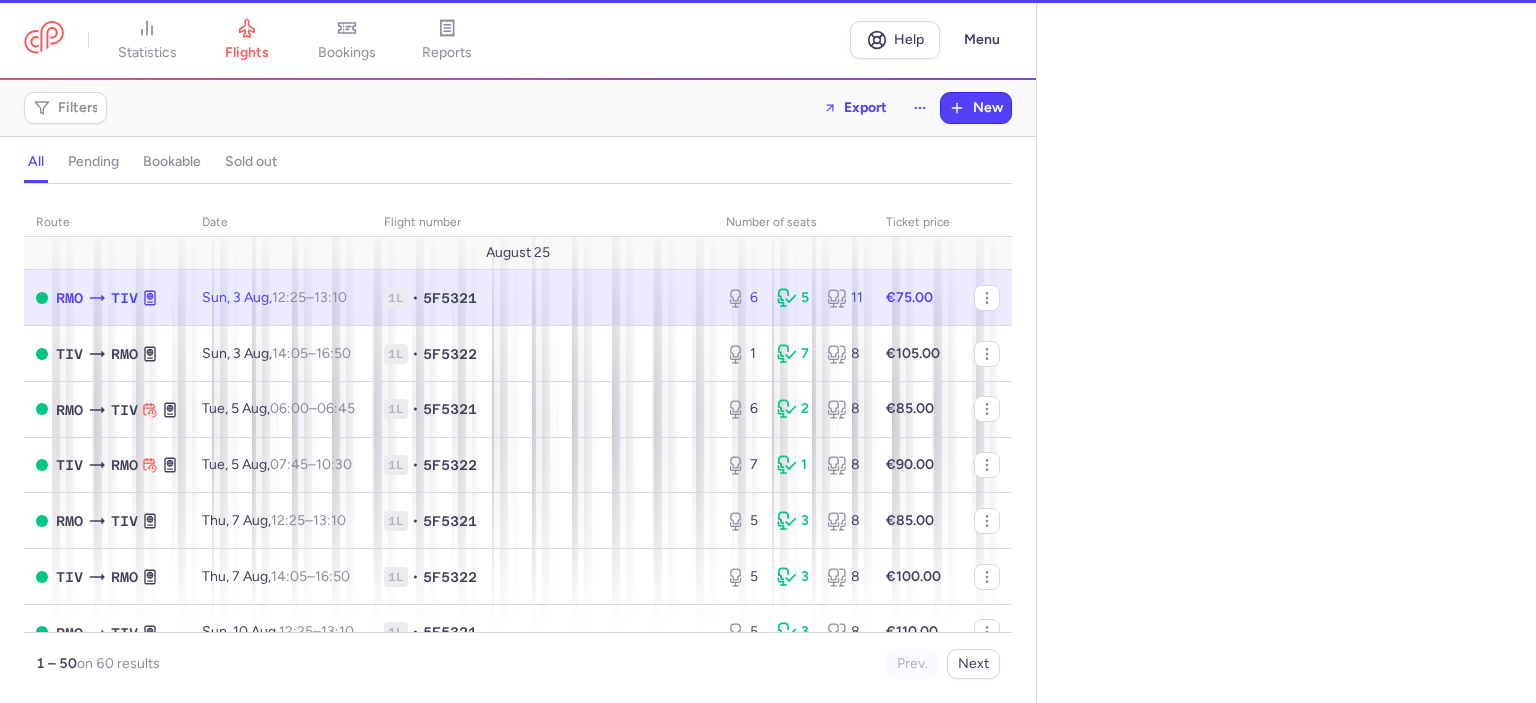 select on "hours" 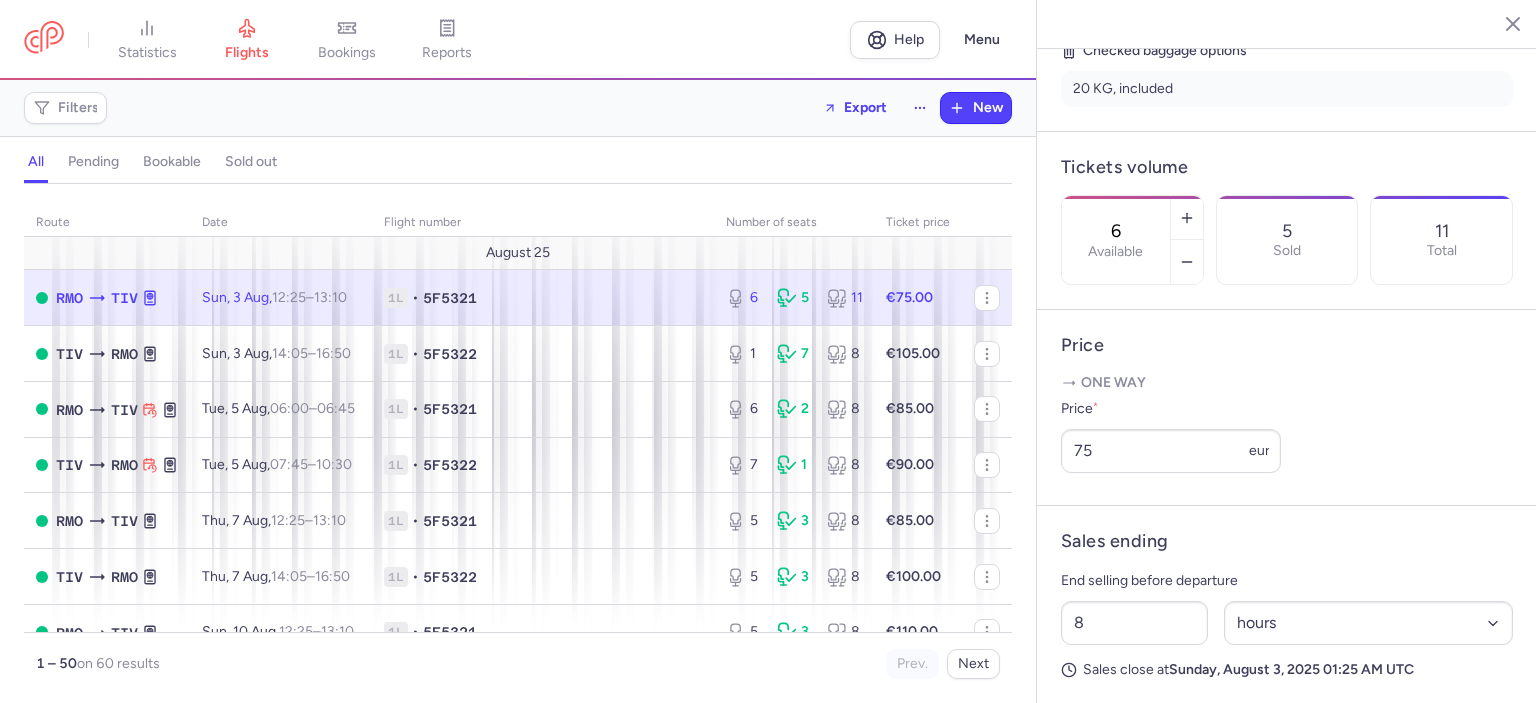 scroll, scrollTop: 600, scrollLeft: 0, axis: vertical 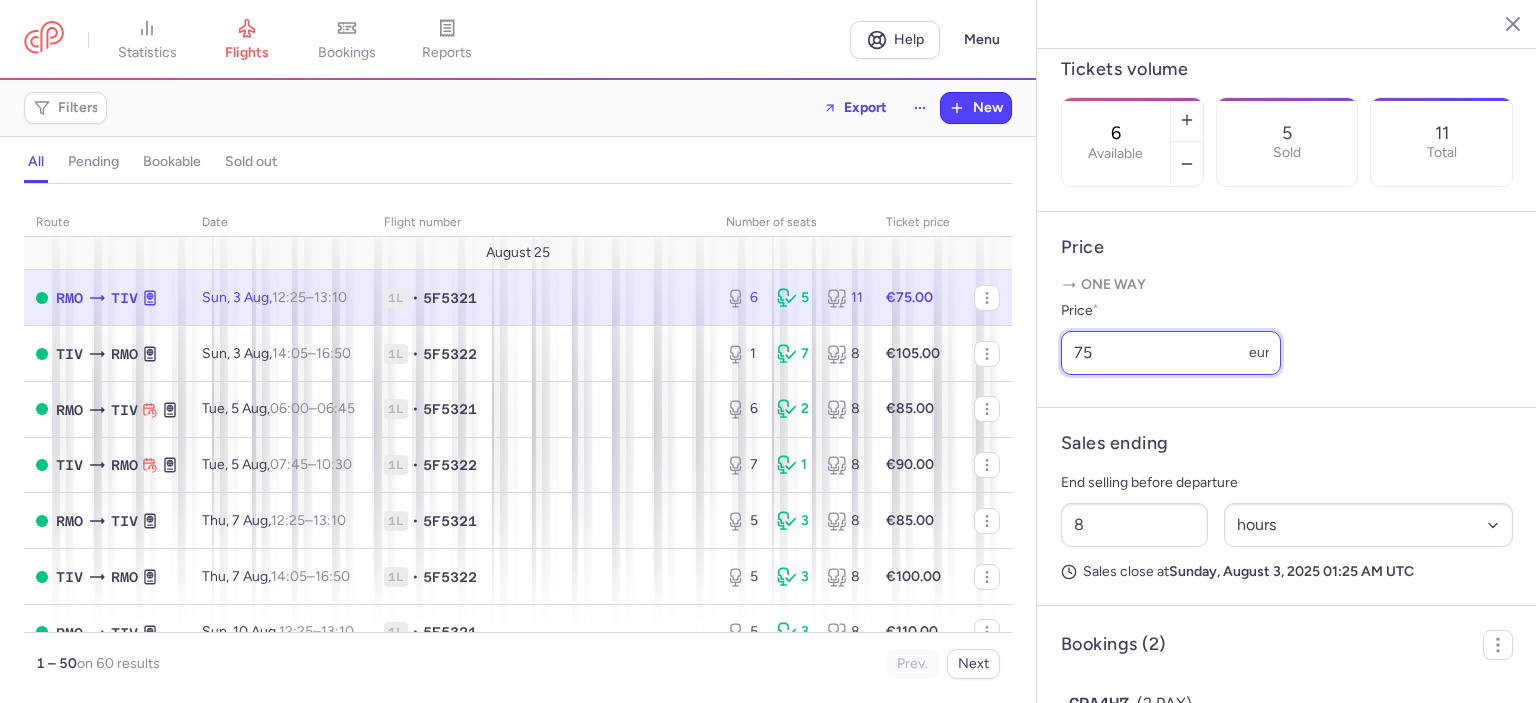 click on "75" at bounding box center [1171, 353] 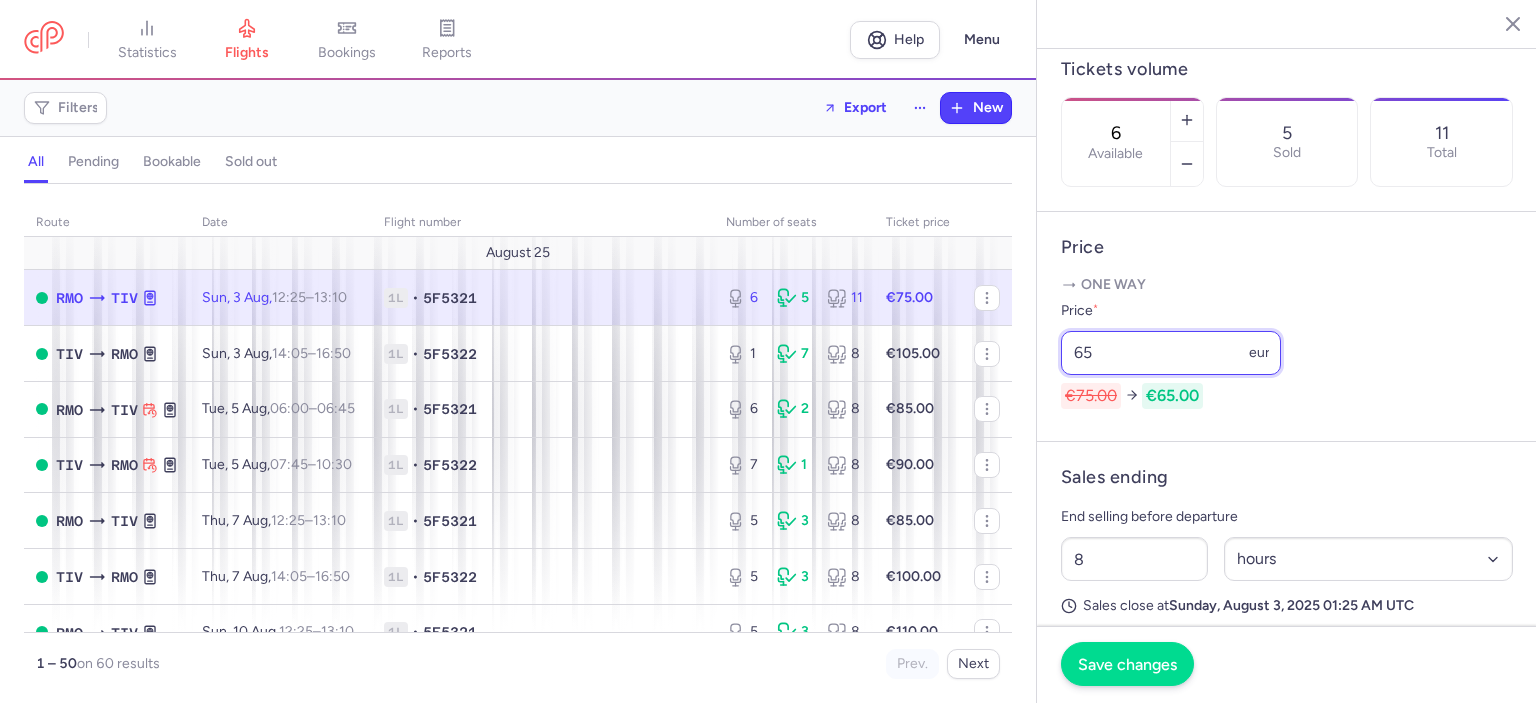 type on "65" 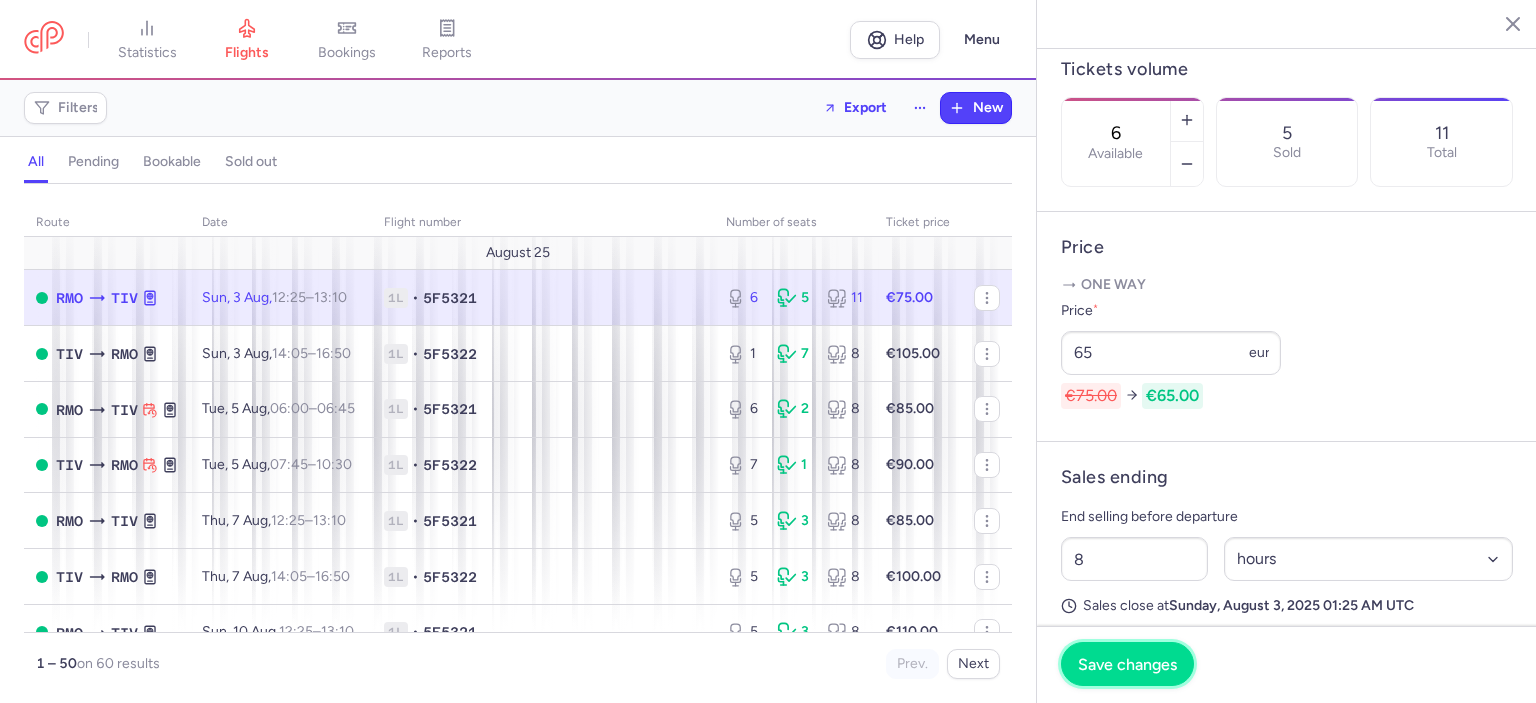 click on "Save changes" at bounding box center (1127, 664) 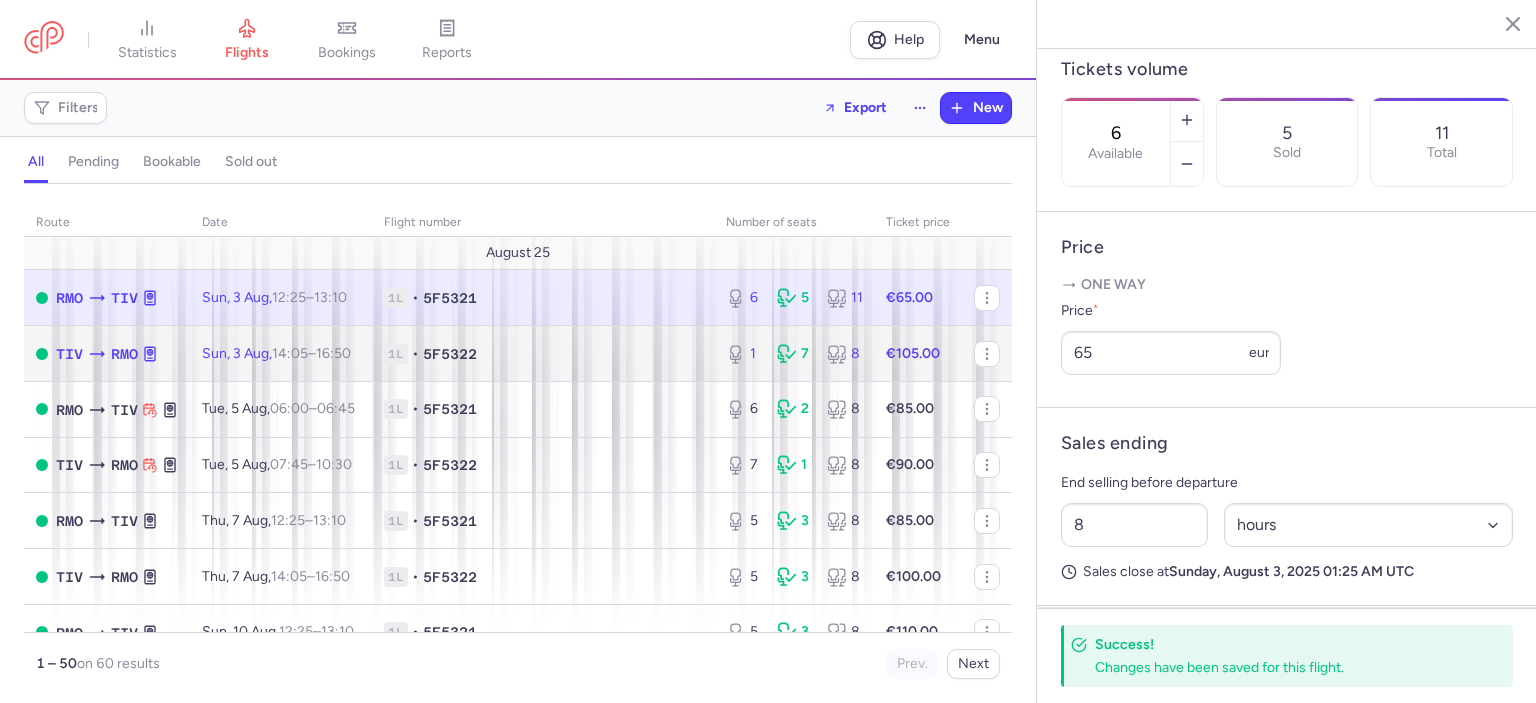 click on "€105.00" at bounding box center (913, 353) 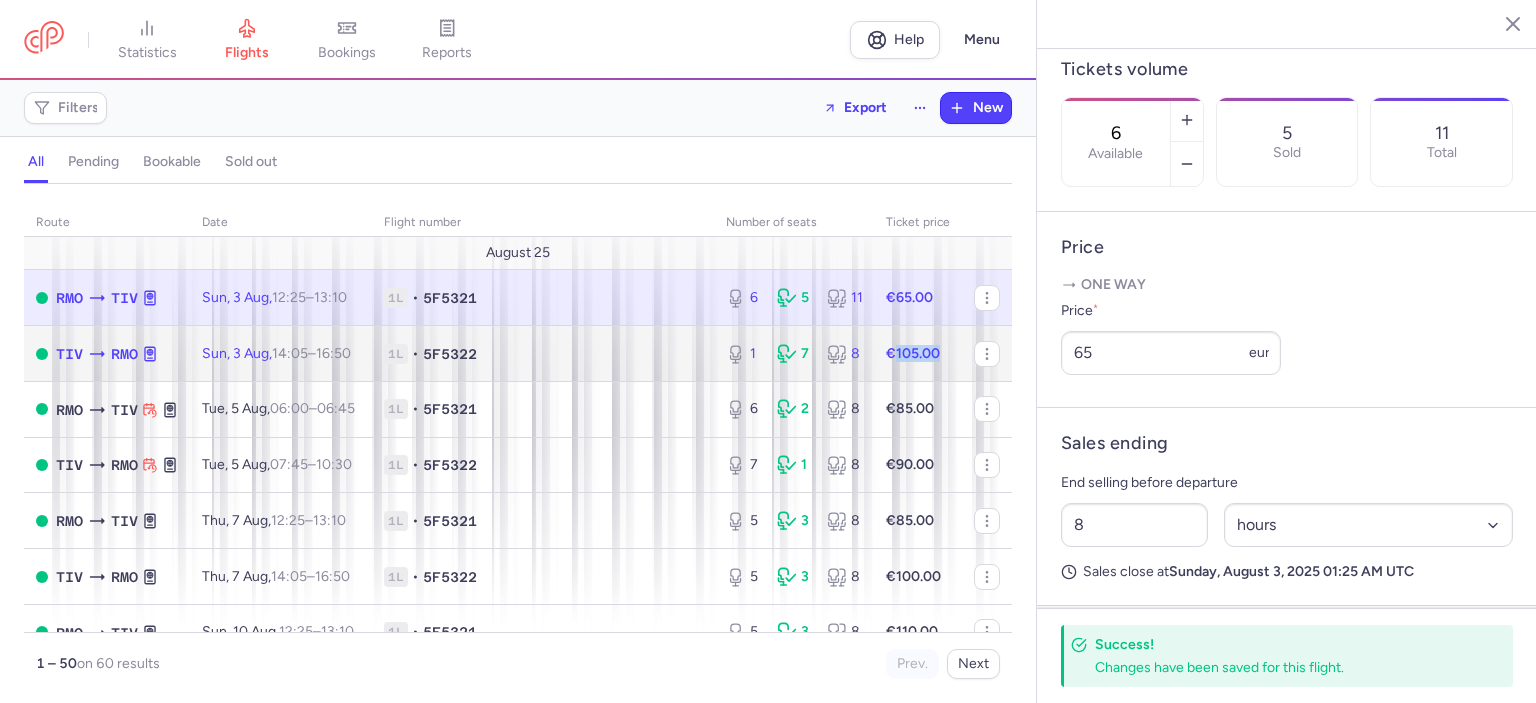 click on "€105.00" at bounding box center [913, 353] 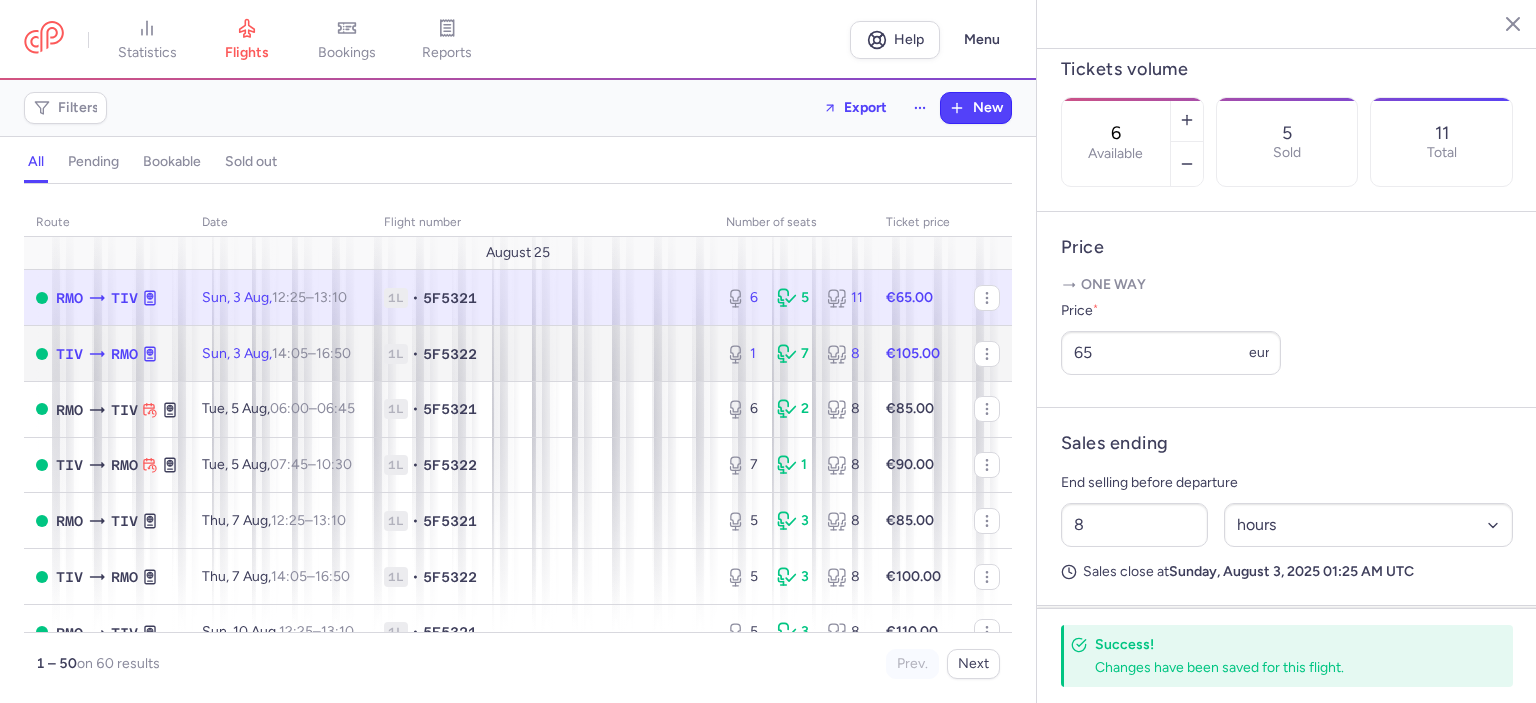 click on "1L • 5F5322" at bounding box center [543, 354] 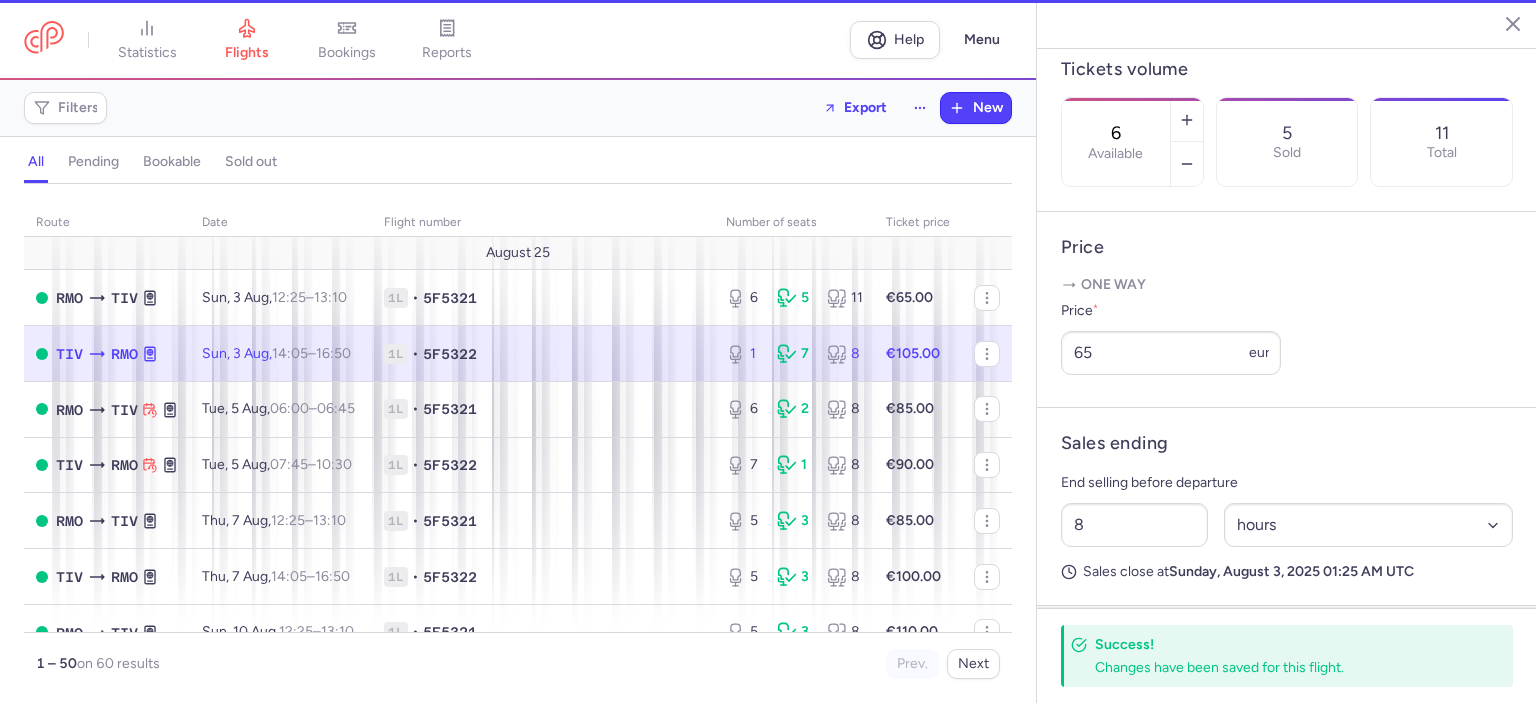type on "1" 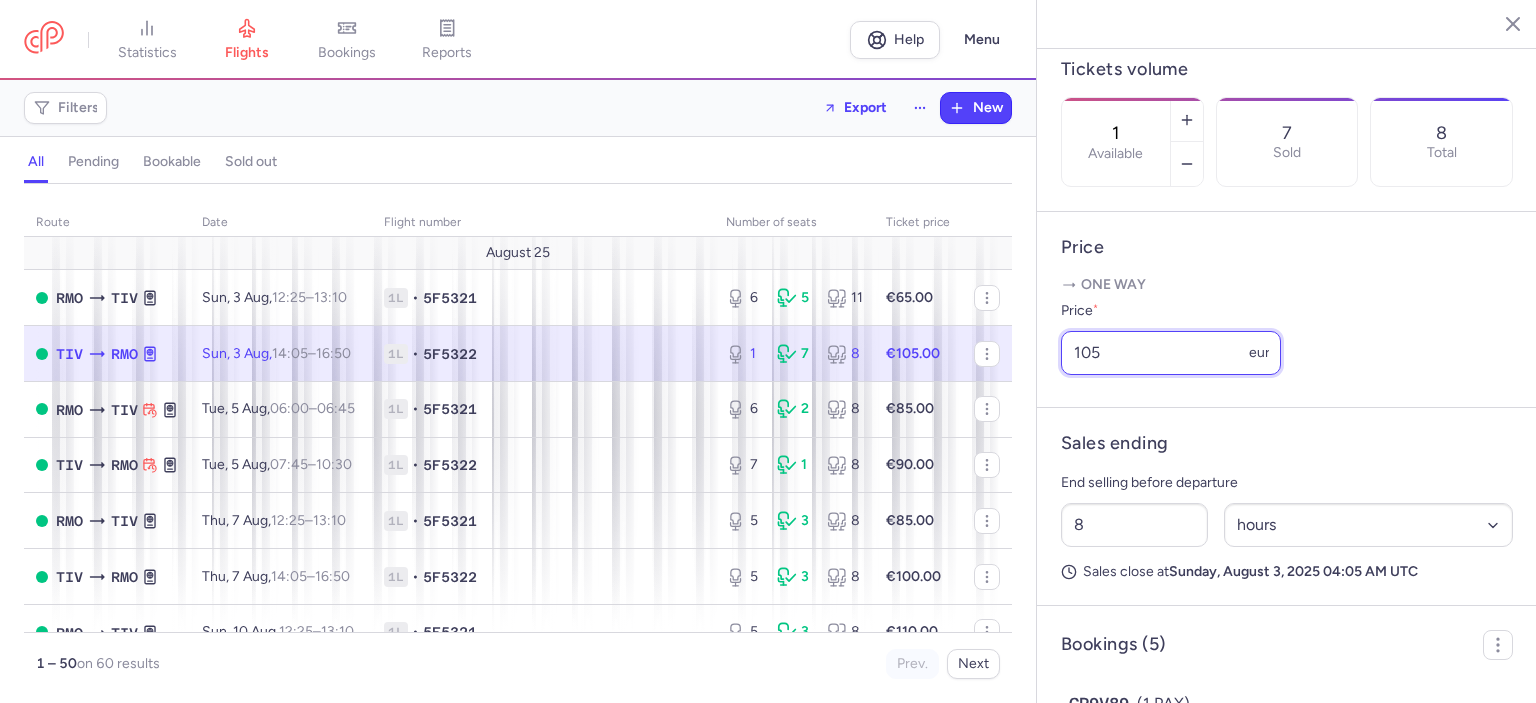 click on "105" at bounding box center (1171, 353) 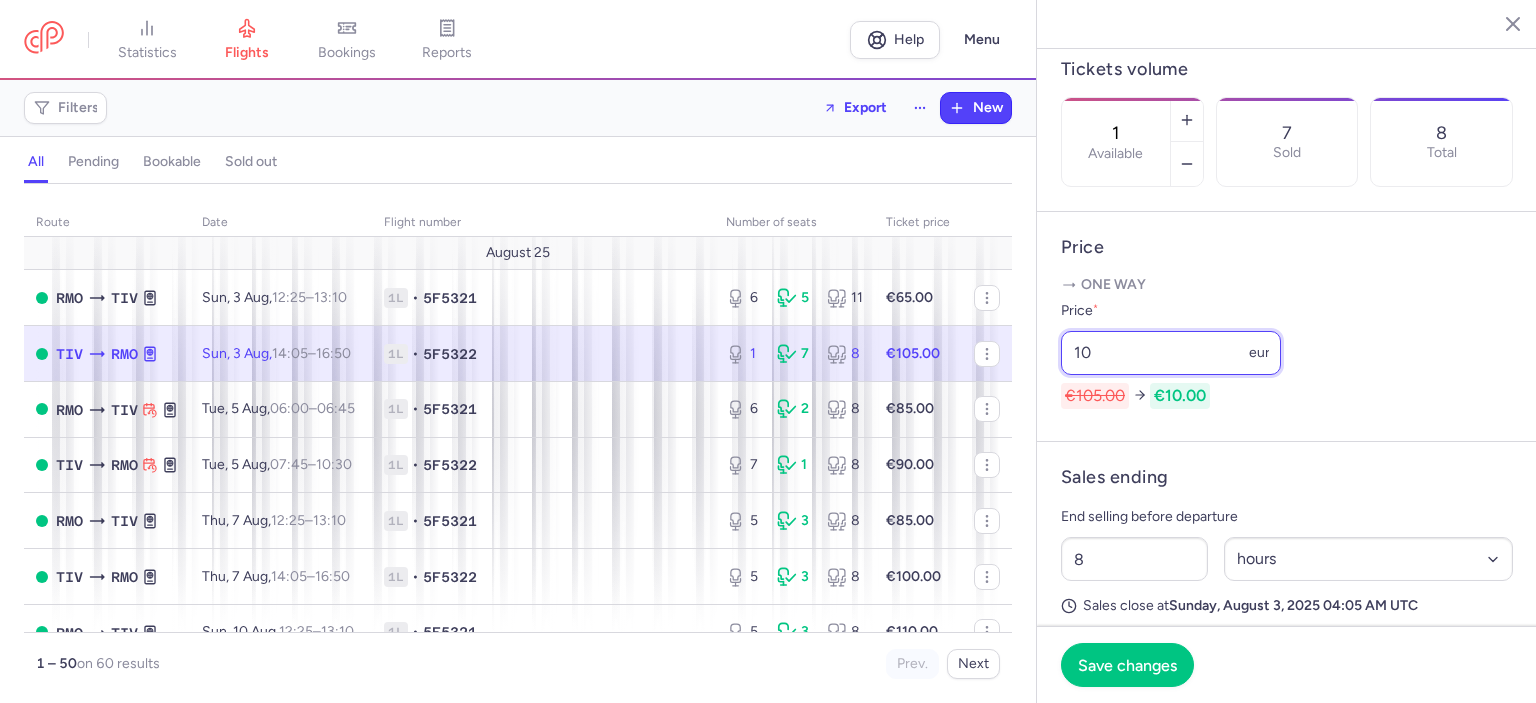 type on "1" 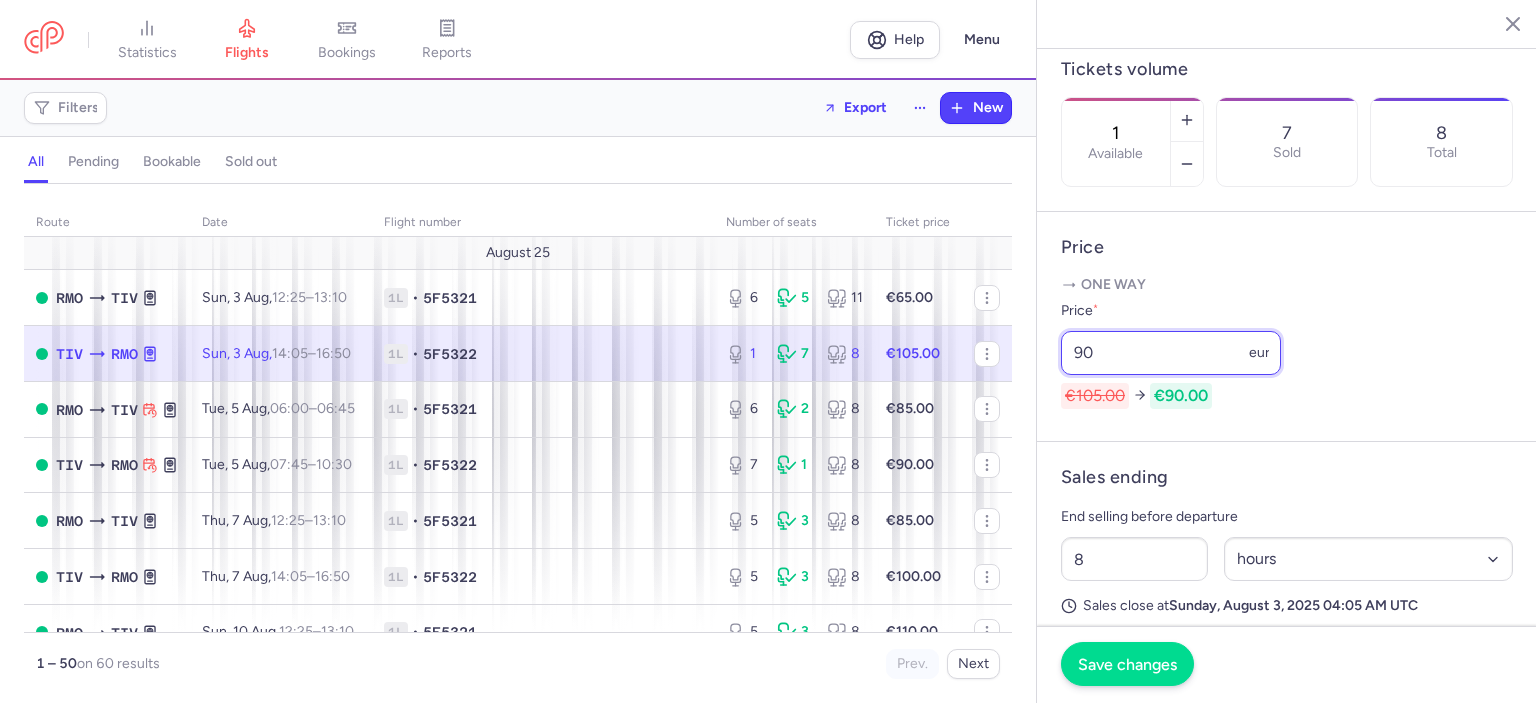 type on "90" 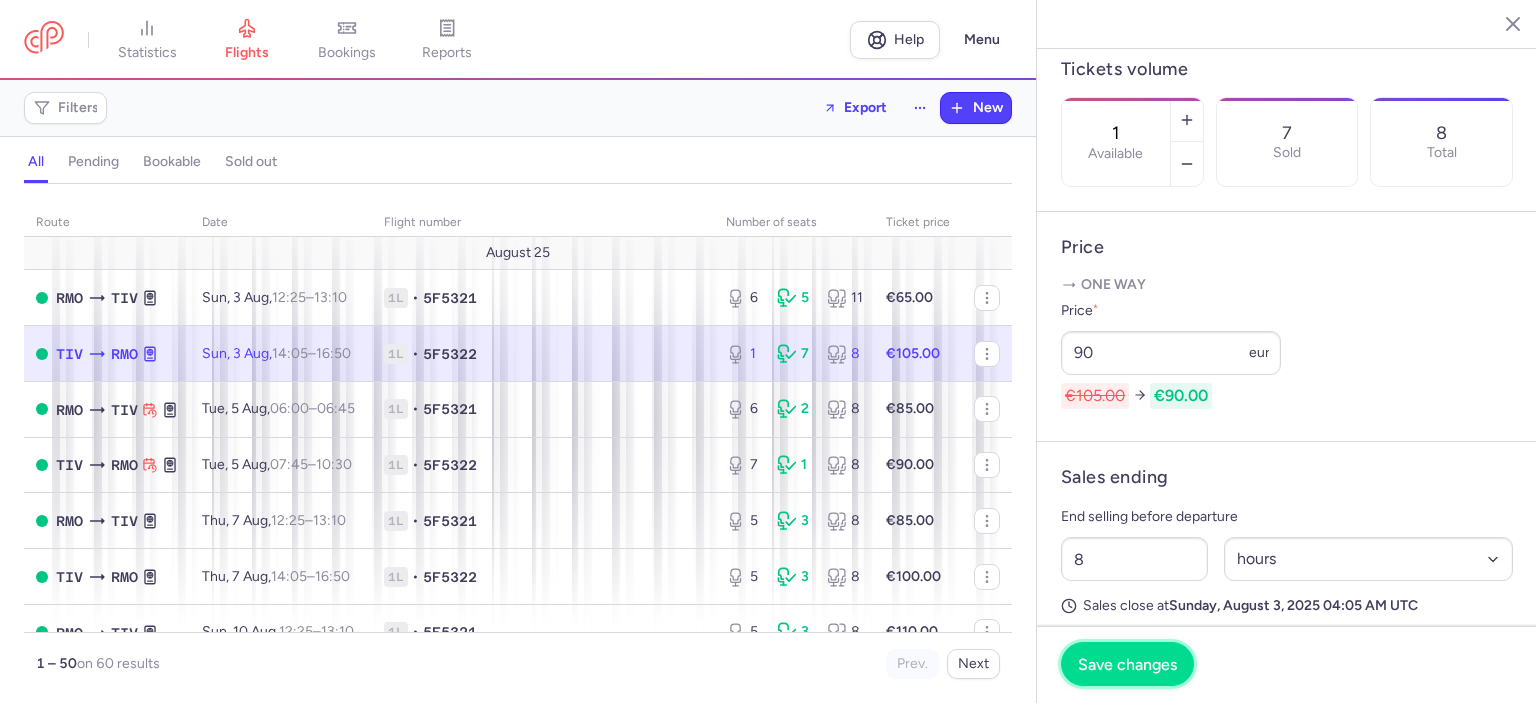 click on "Save changes" at bounding box center [1127, 664] 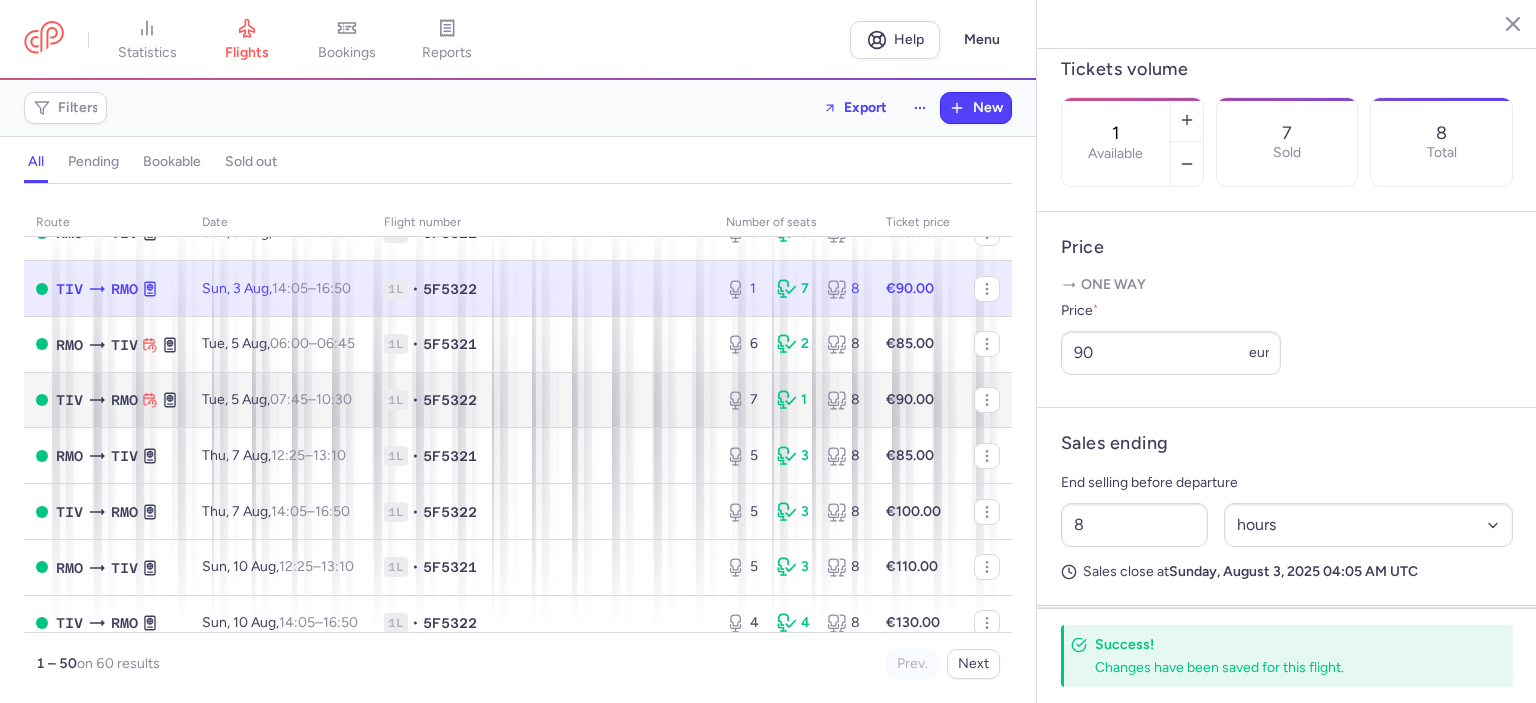 scroll, scrollTop: 100, scrollLeft: 0, axis: vertical 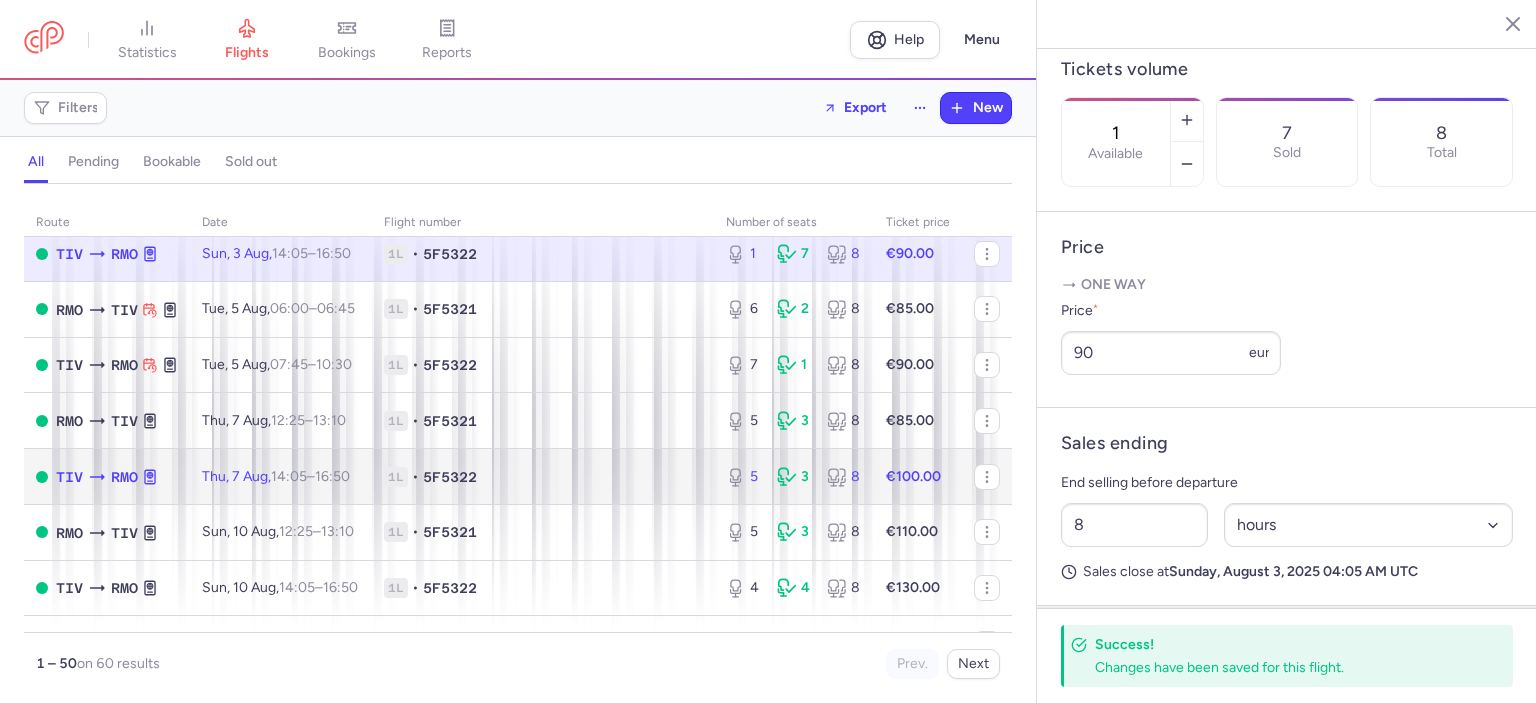 click on "€100.00" at bounding box center (918, 477) 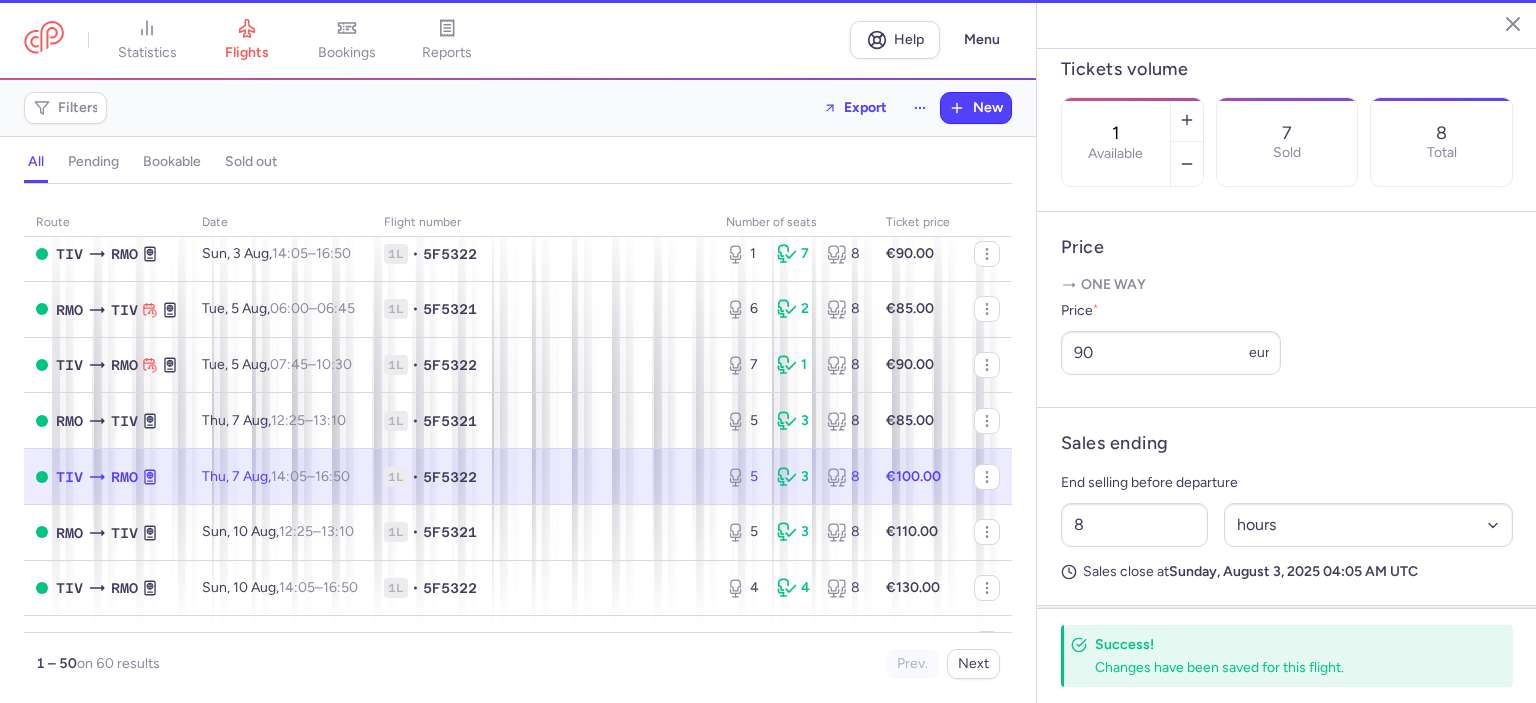 type on "5" 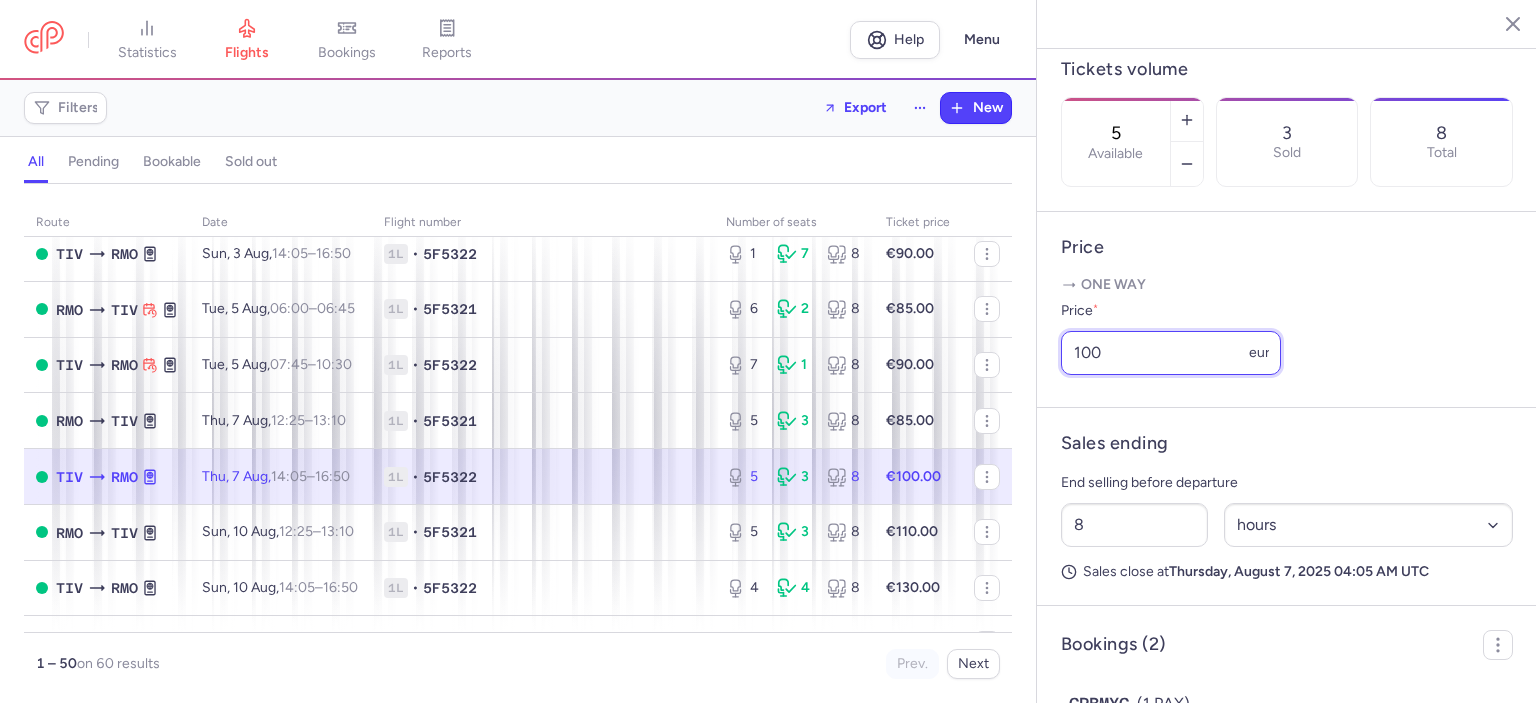 click on "100" at bounding box center (1171, 353) 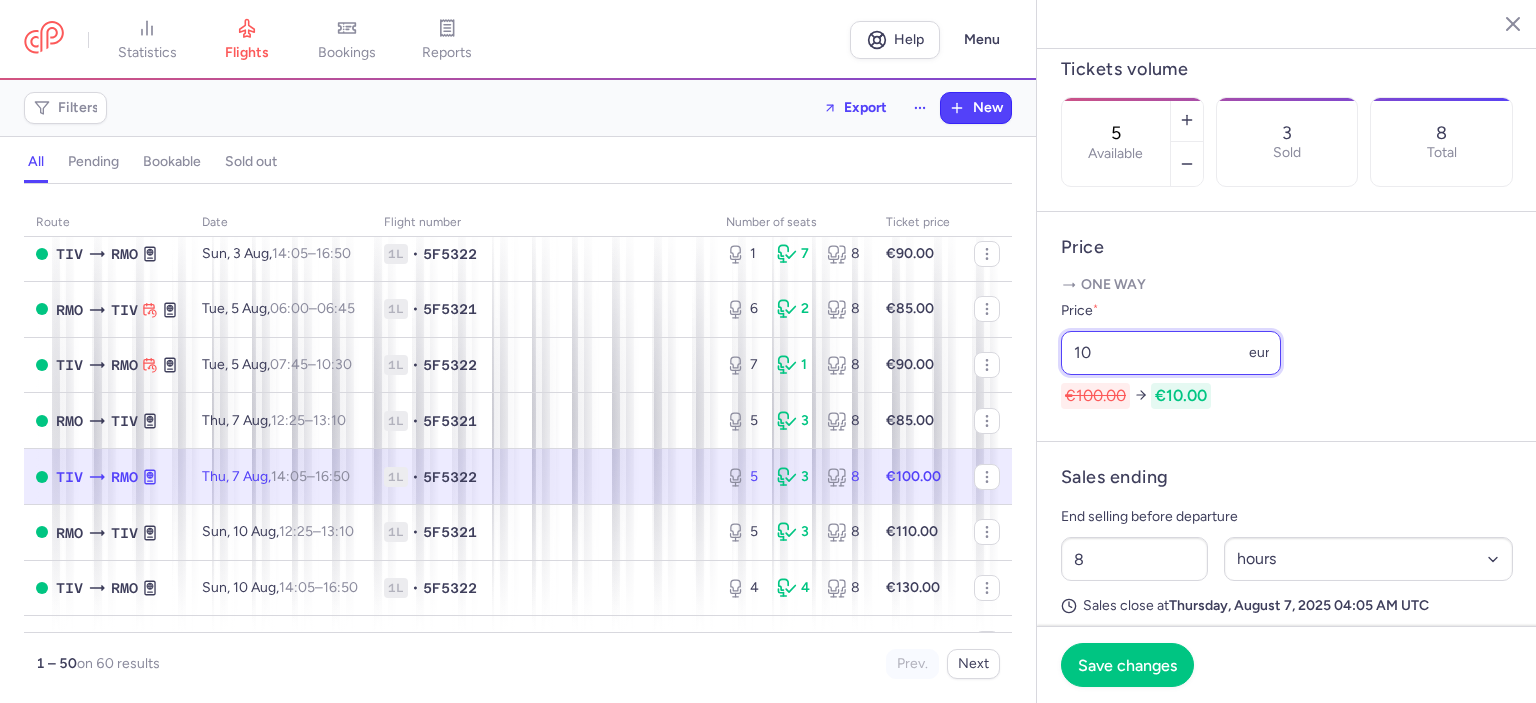 type on "1" 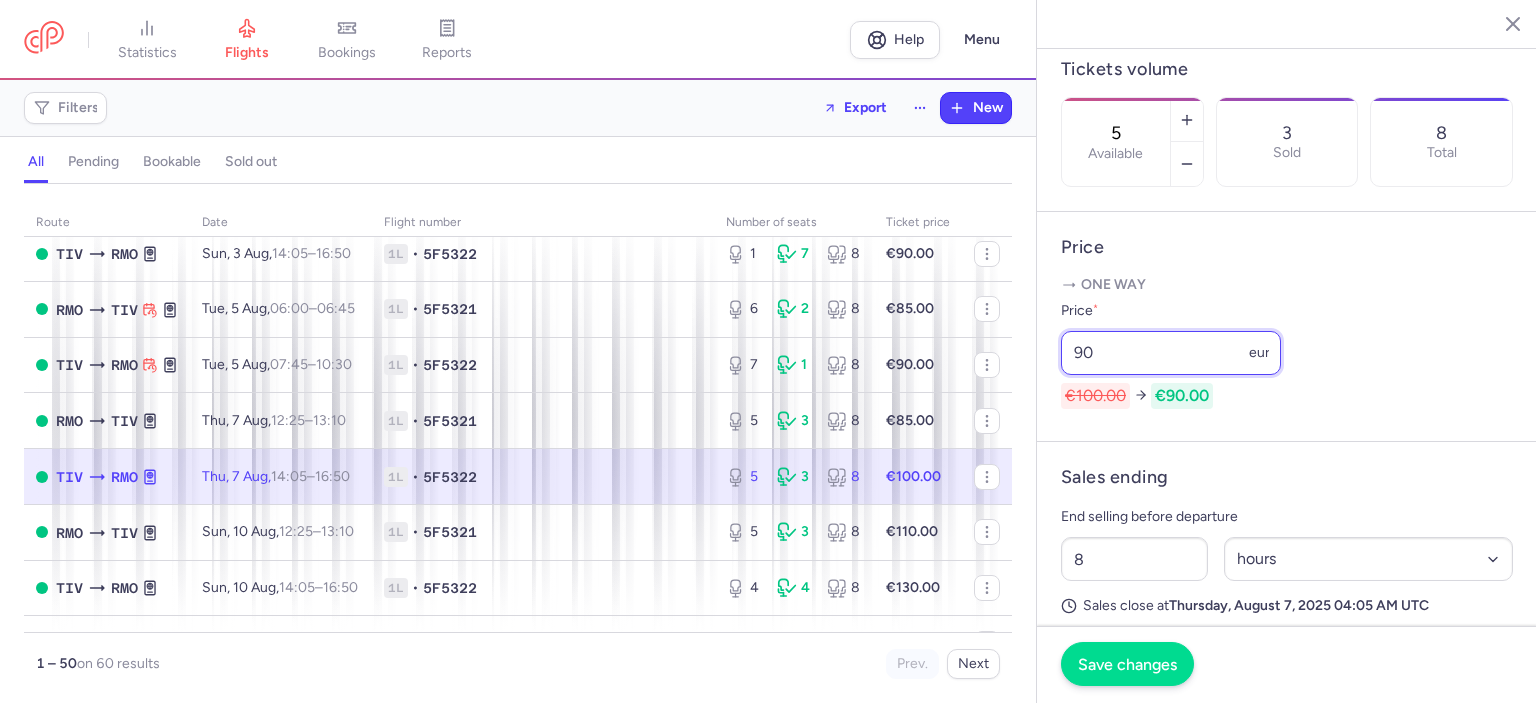 type on "90" 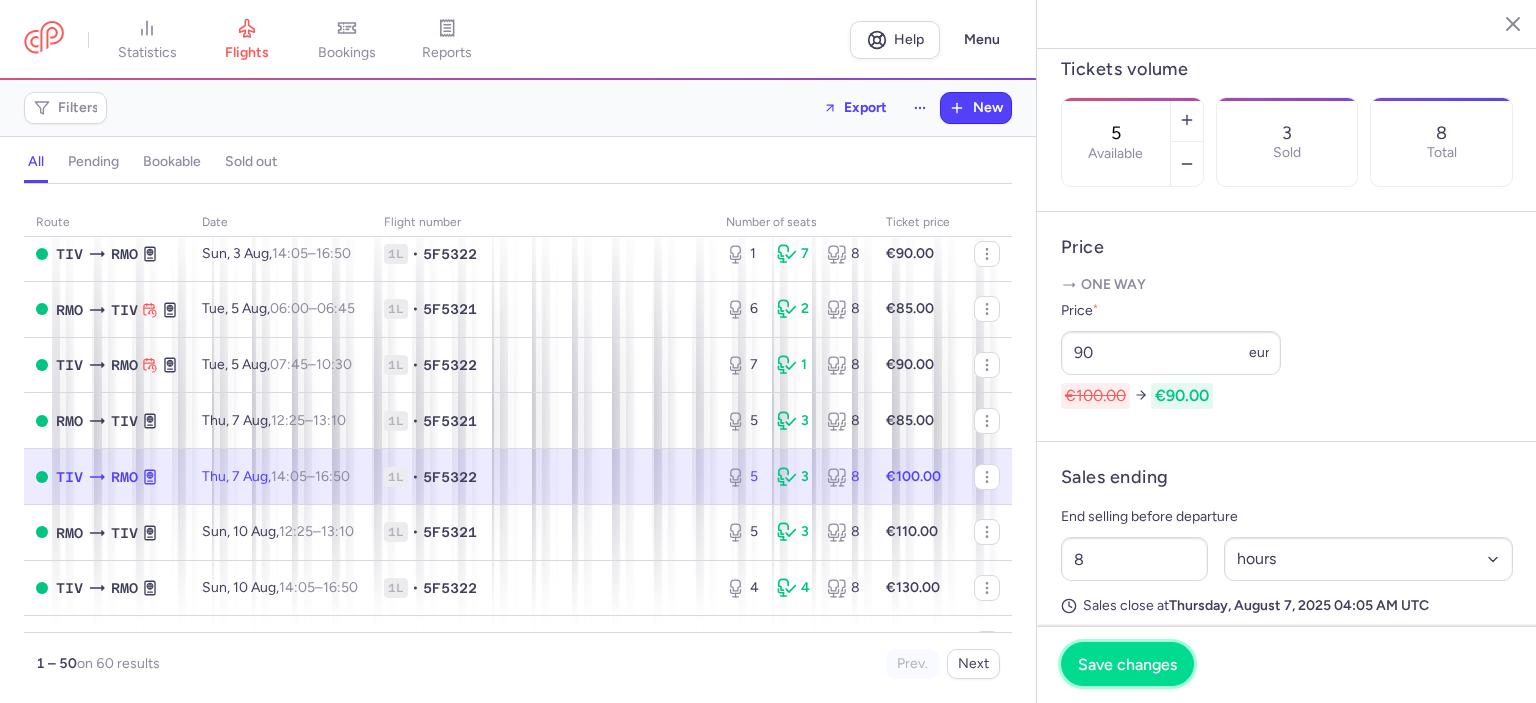 click on "Save changes" at bounding box center (1127, 664) 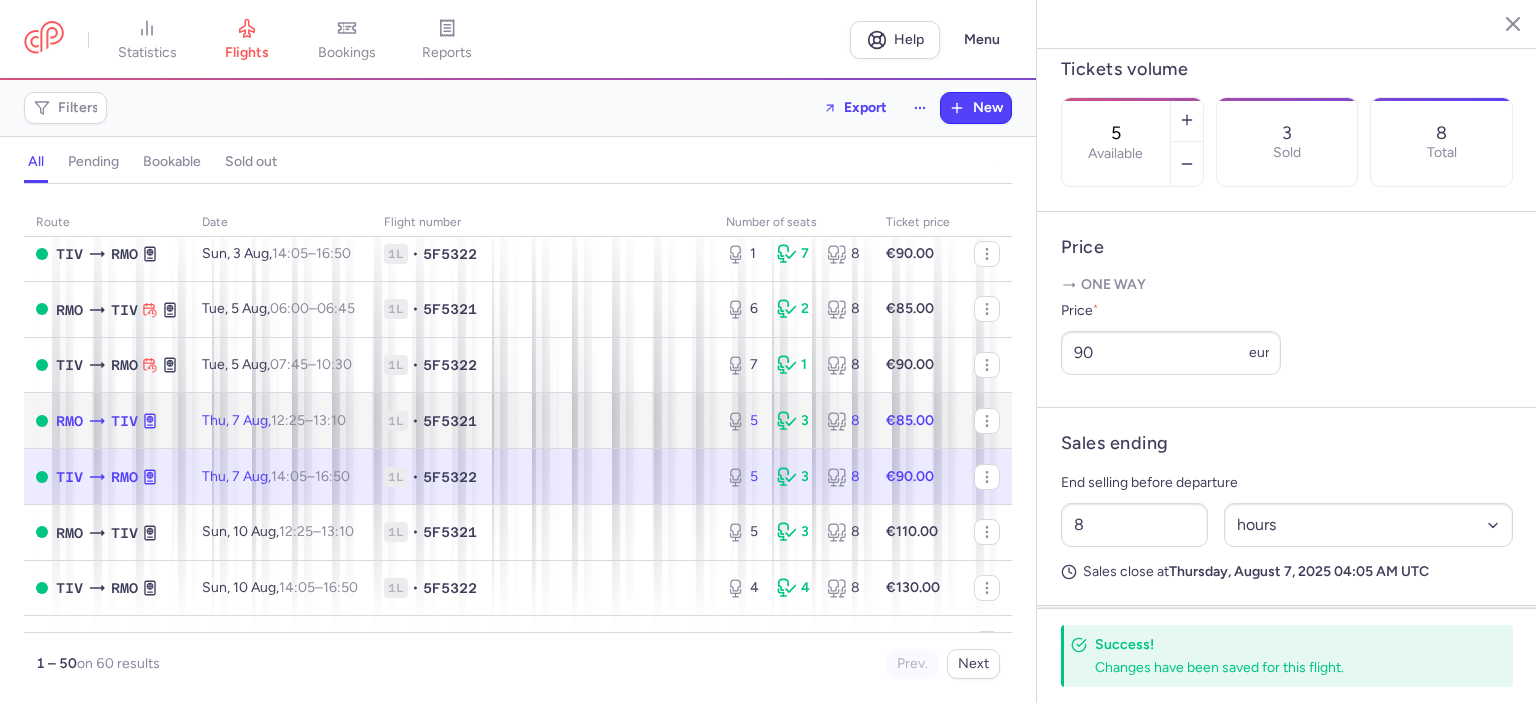 click on "€85.00" at bounding box center [910, 420] 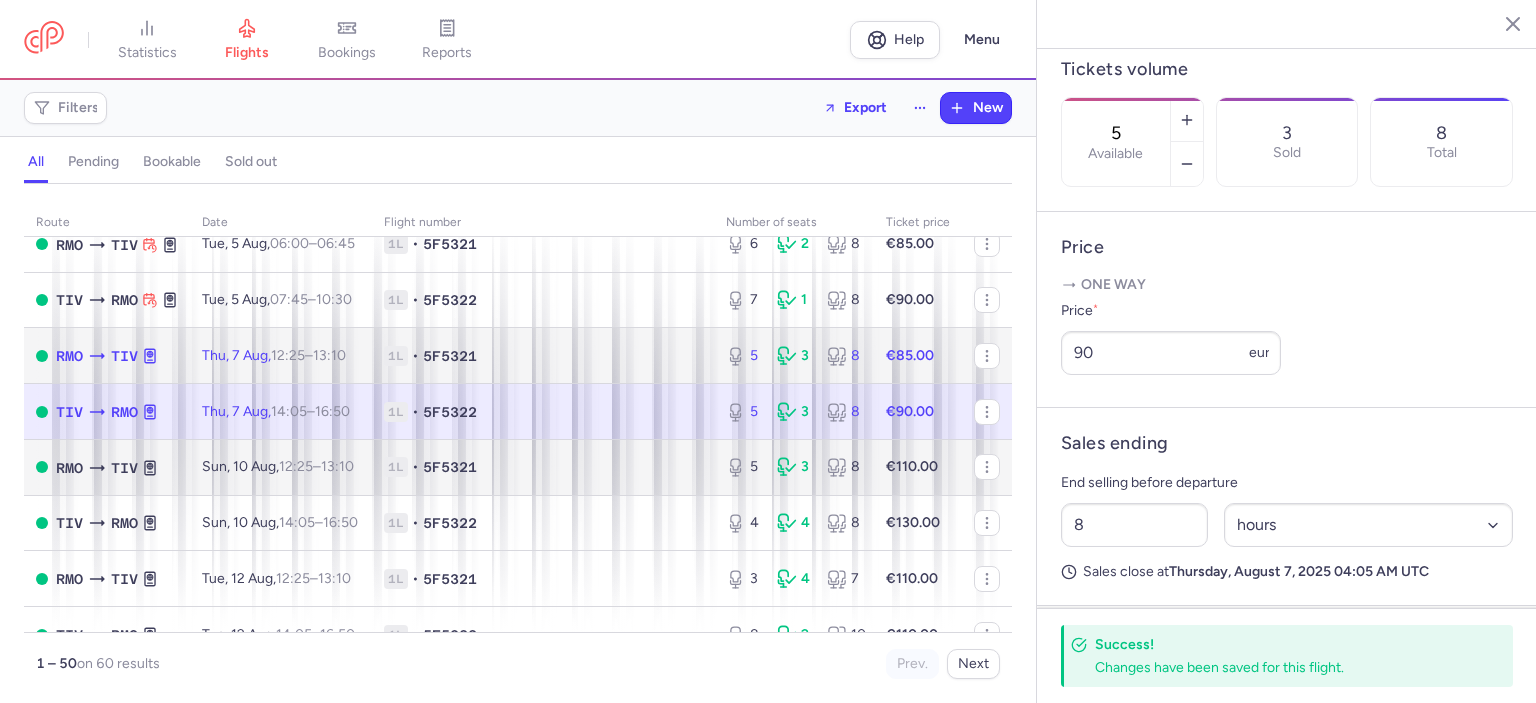 scroll, scrollTop: 200, scrollLeft: 0, axis: vertical 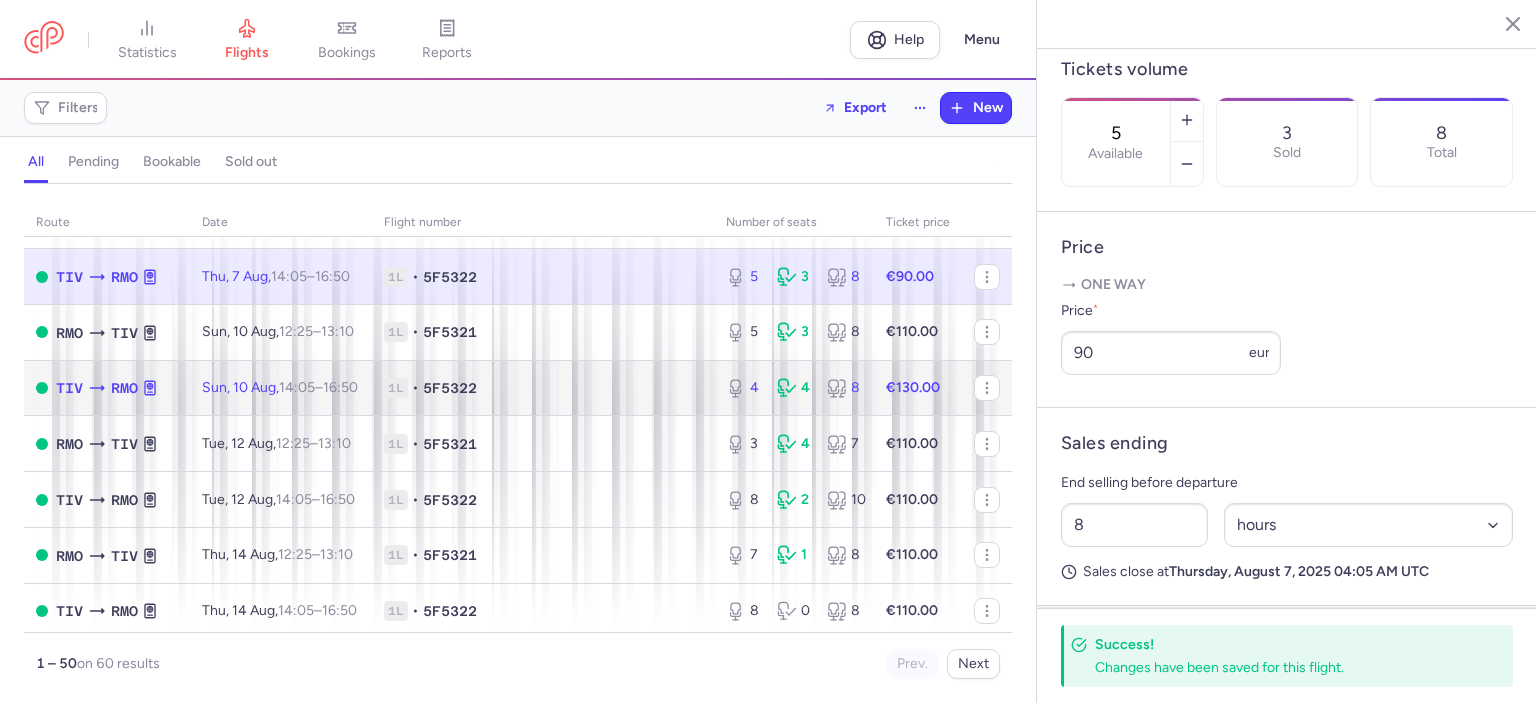 click on "€130.00" at bounding box center (913, 387) 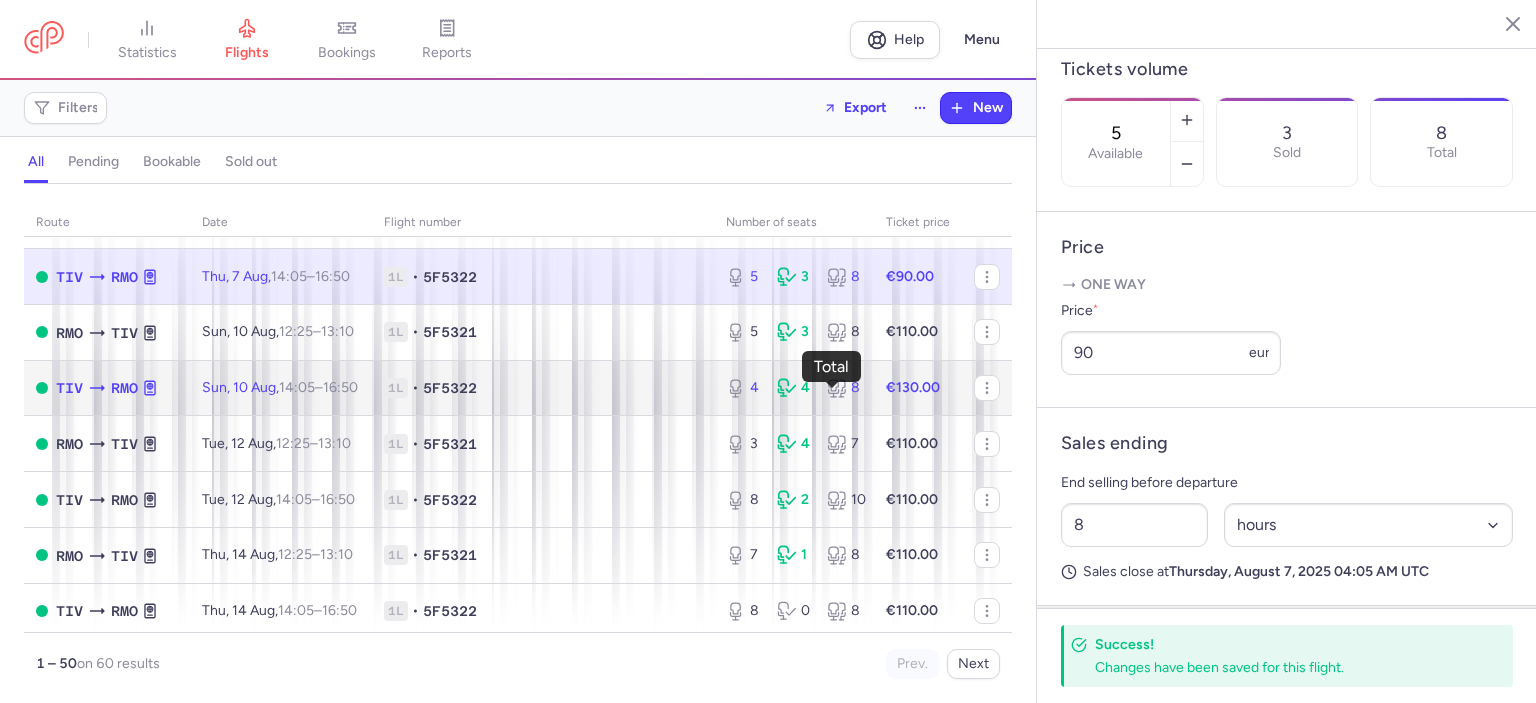 click 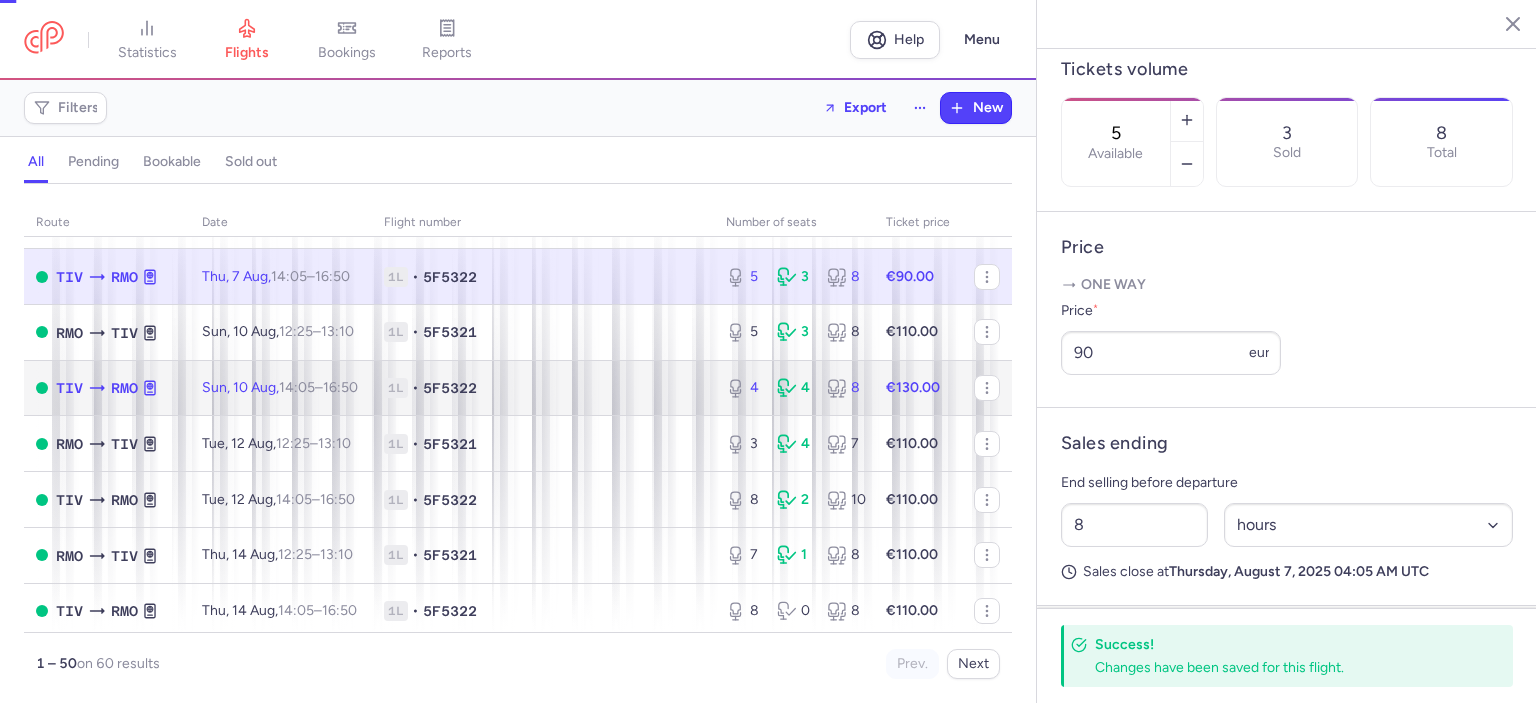type on "4" 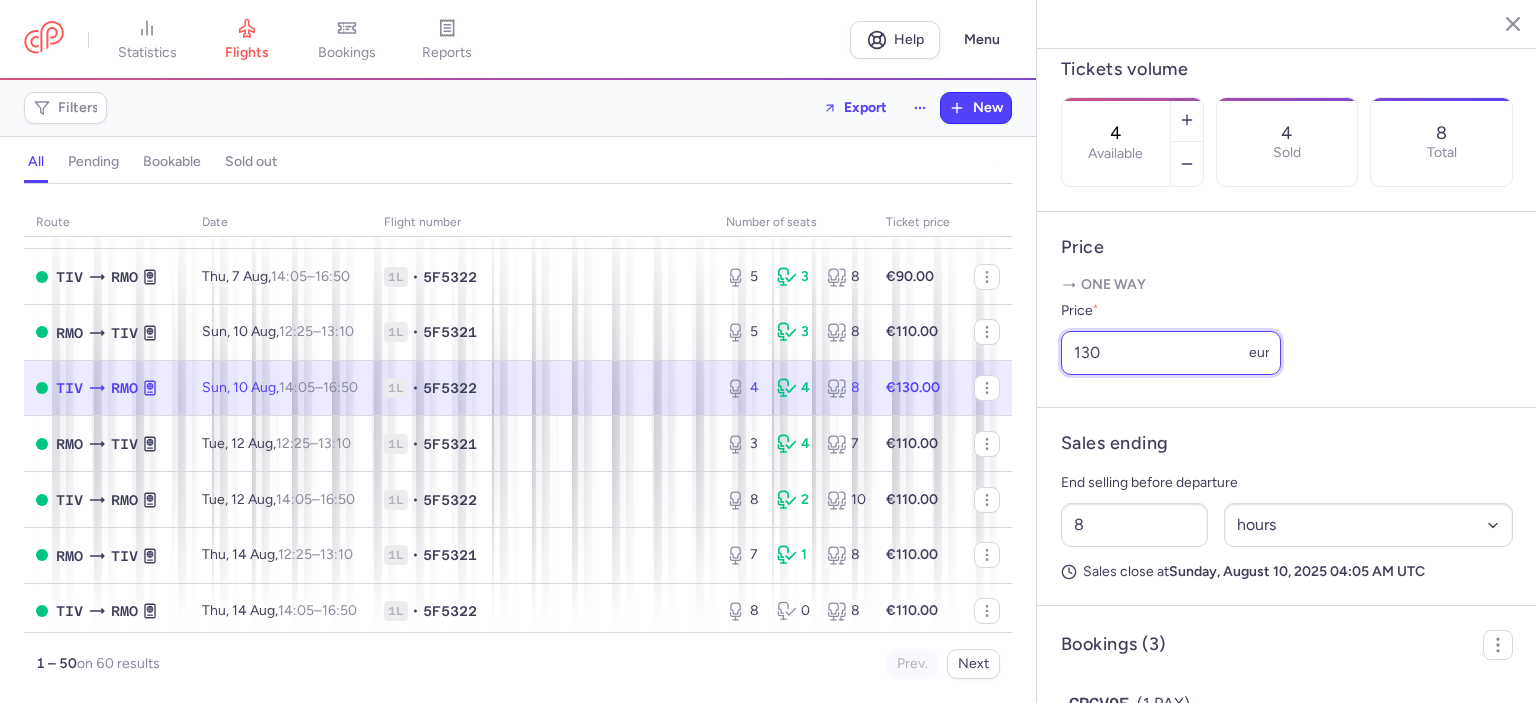 click on "130" at bounding box center [1171, 353] 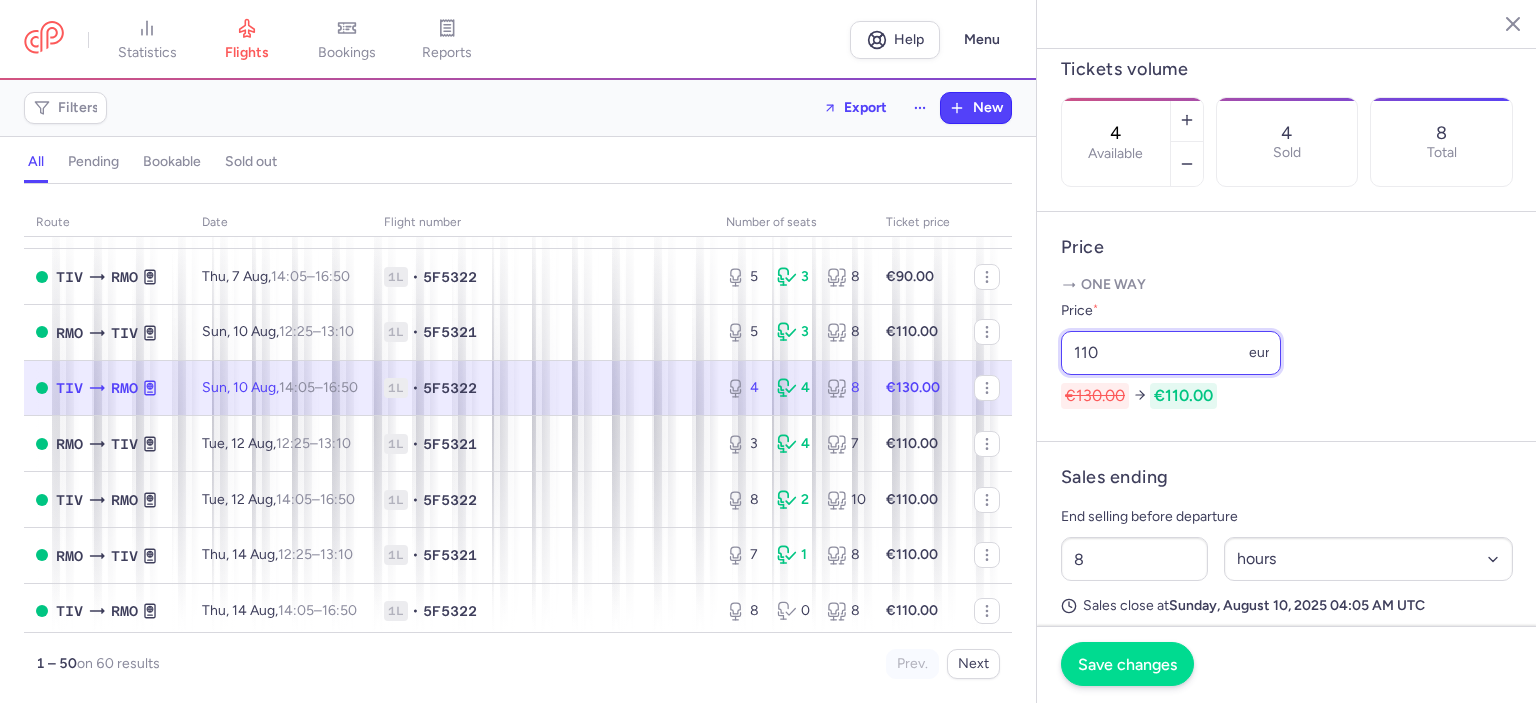 type on "110" 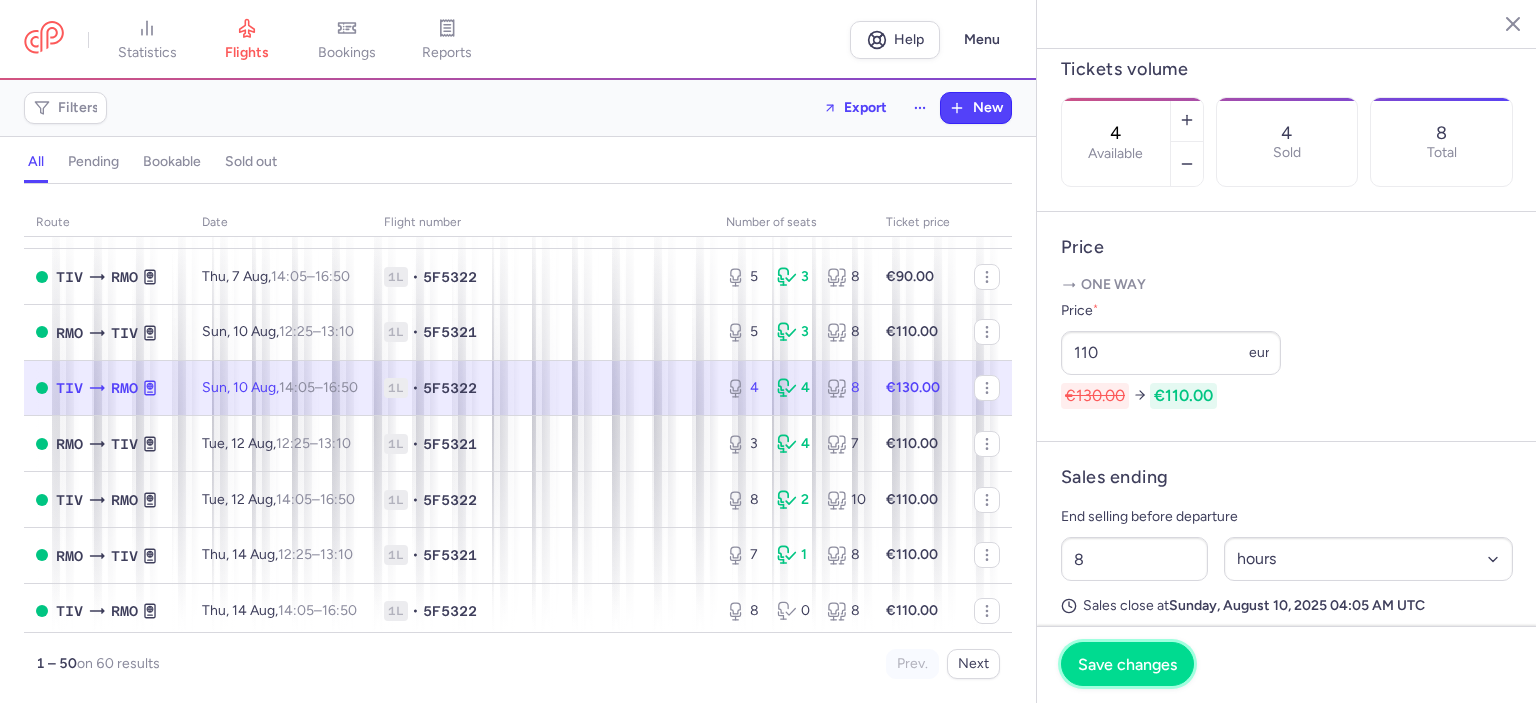 click on "Save changes" at bounding box center (1127, 664) 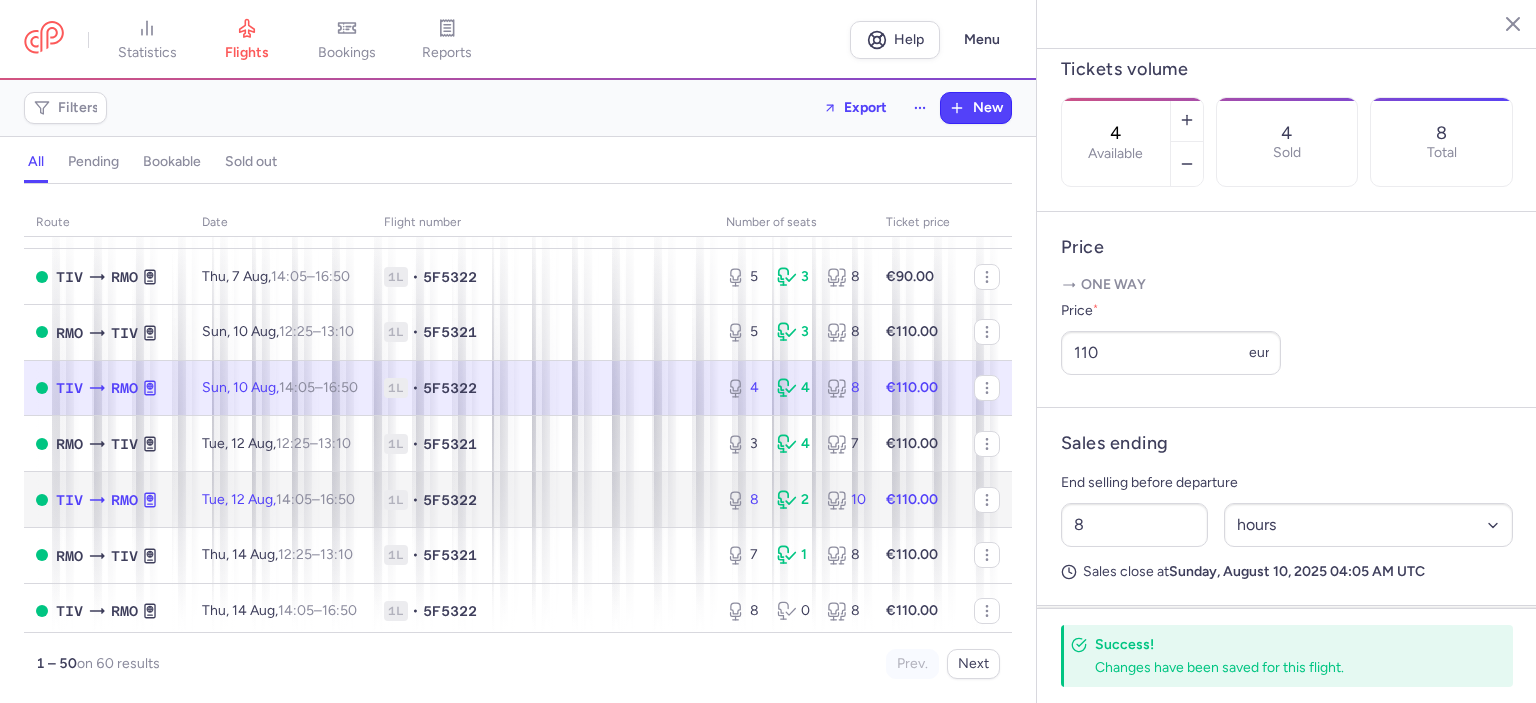 click on "€110.00" at bounding box center [912, 499] 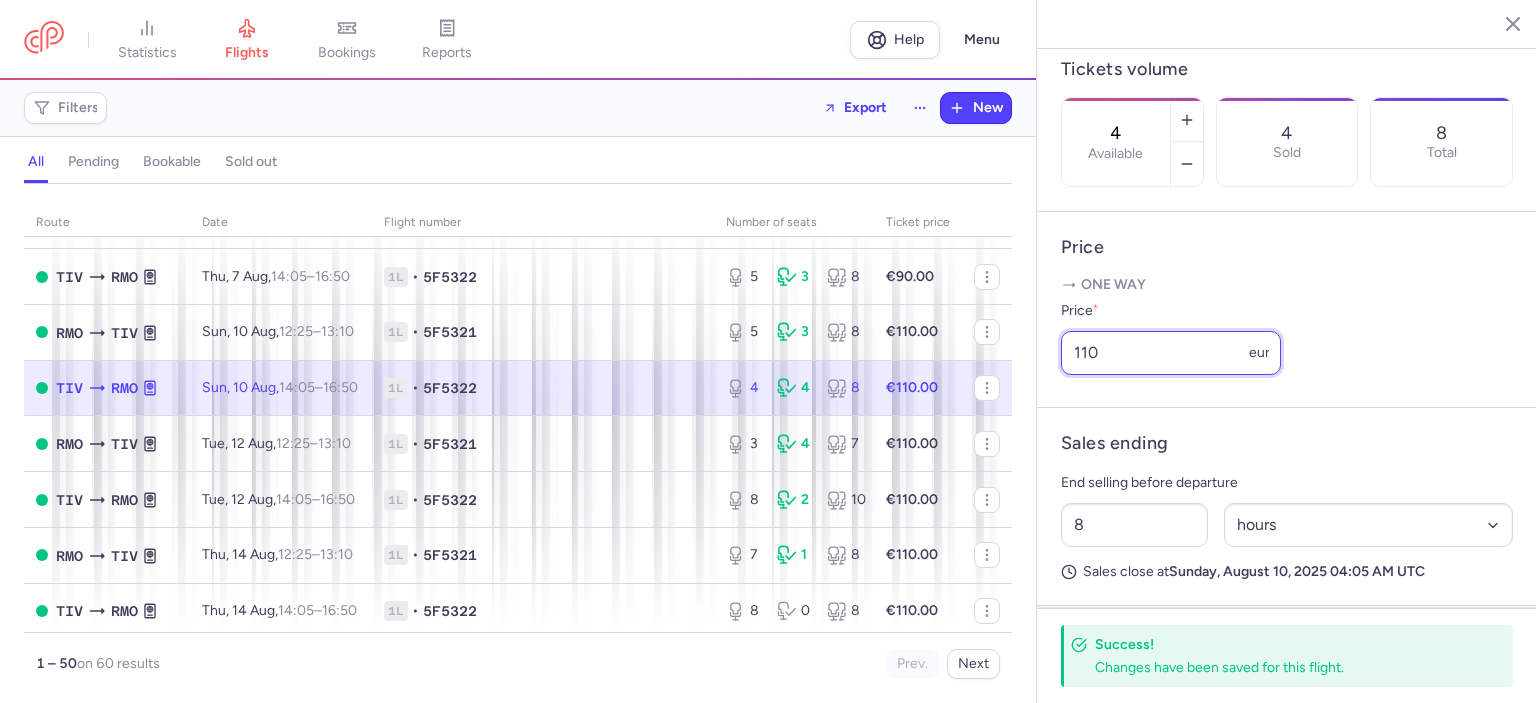 click on "110" at bounding box center [1171, 353] 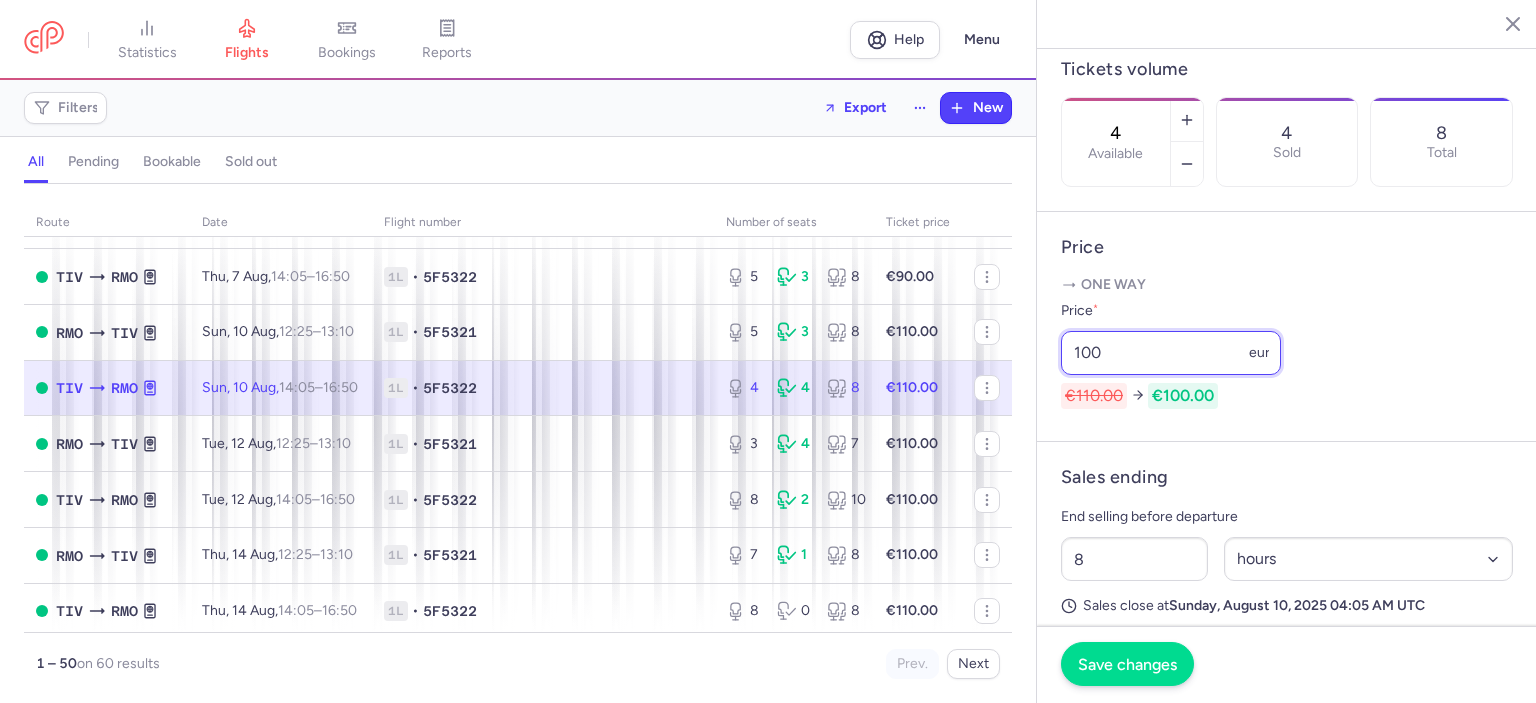 type on "100" 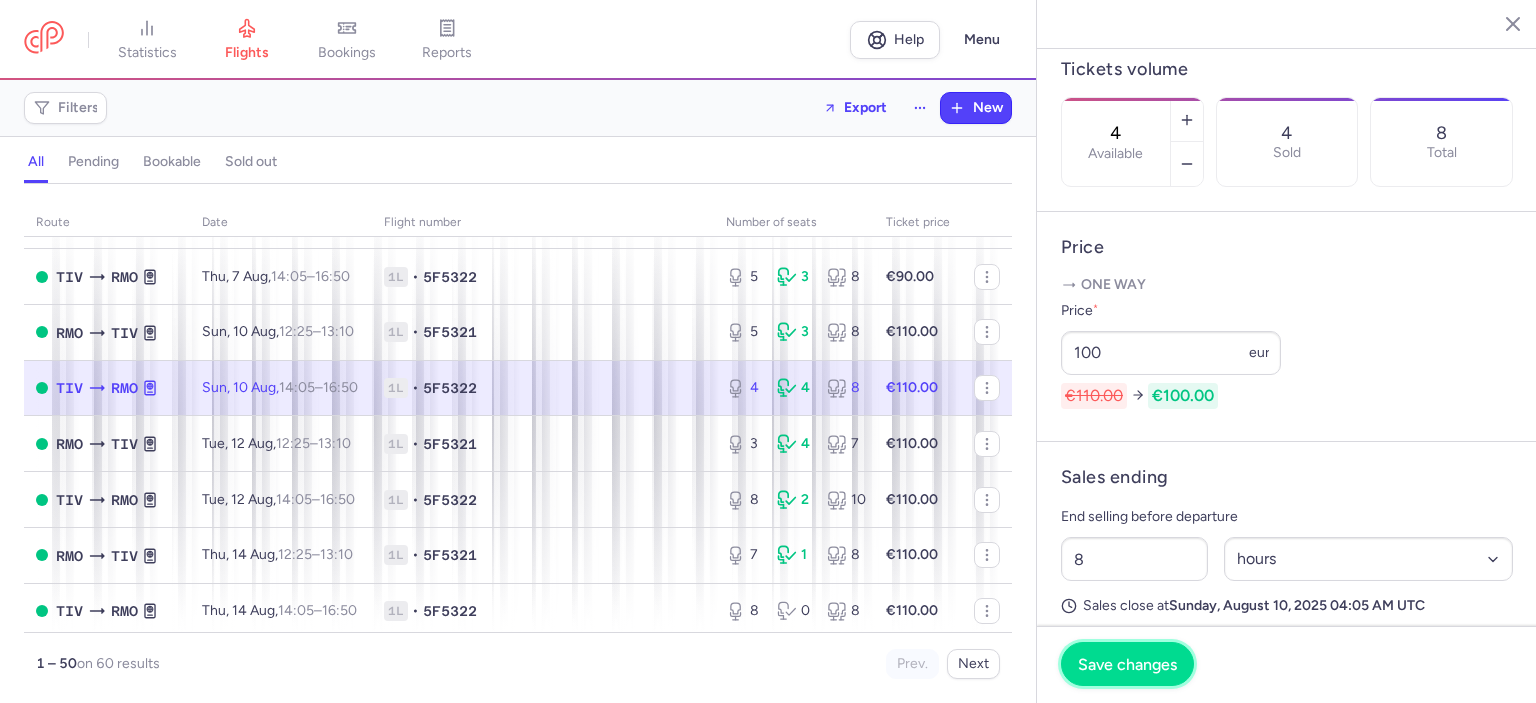 click on "Save changes" at bounding box center [1127, 664] 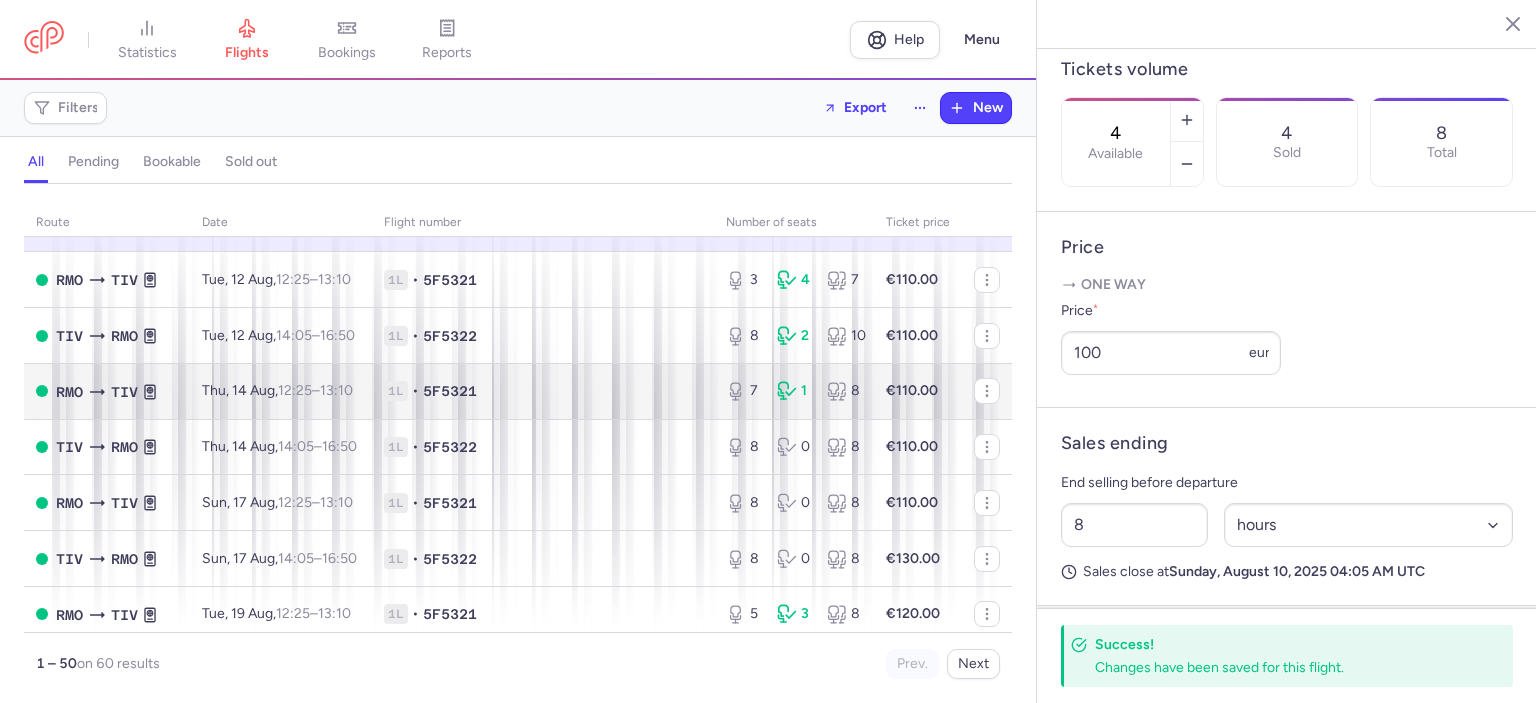 scroll, scrollTop: 500, scrollLeft: 0, axis: vertical 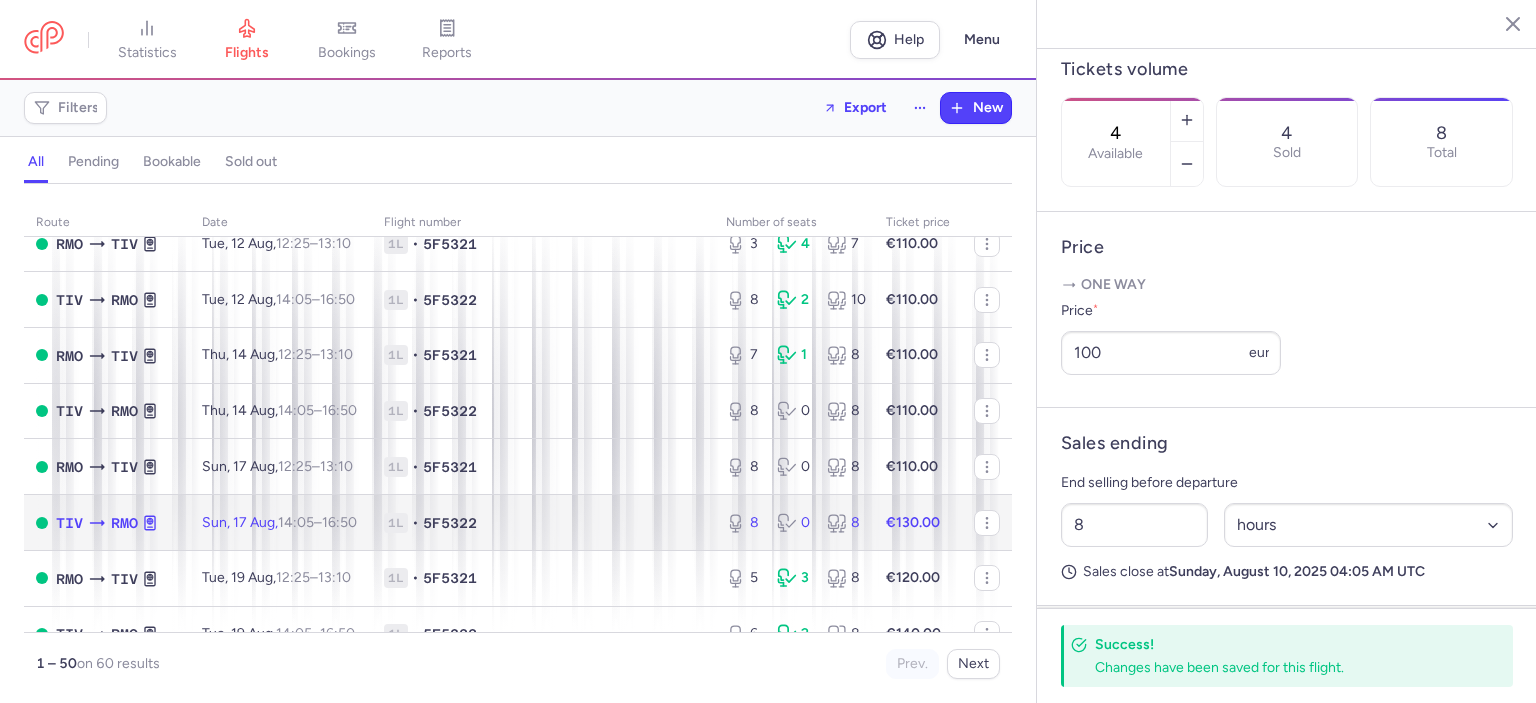 click on "€130.00" at bounding box center [913, 522] 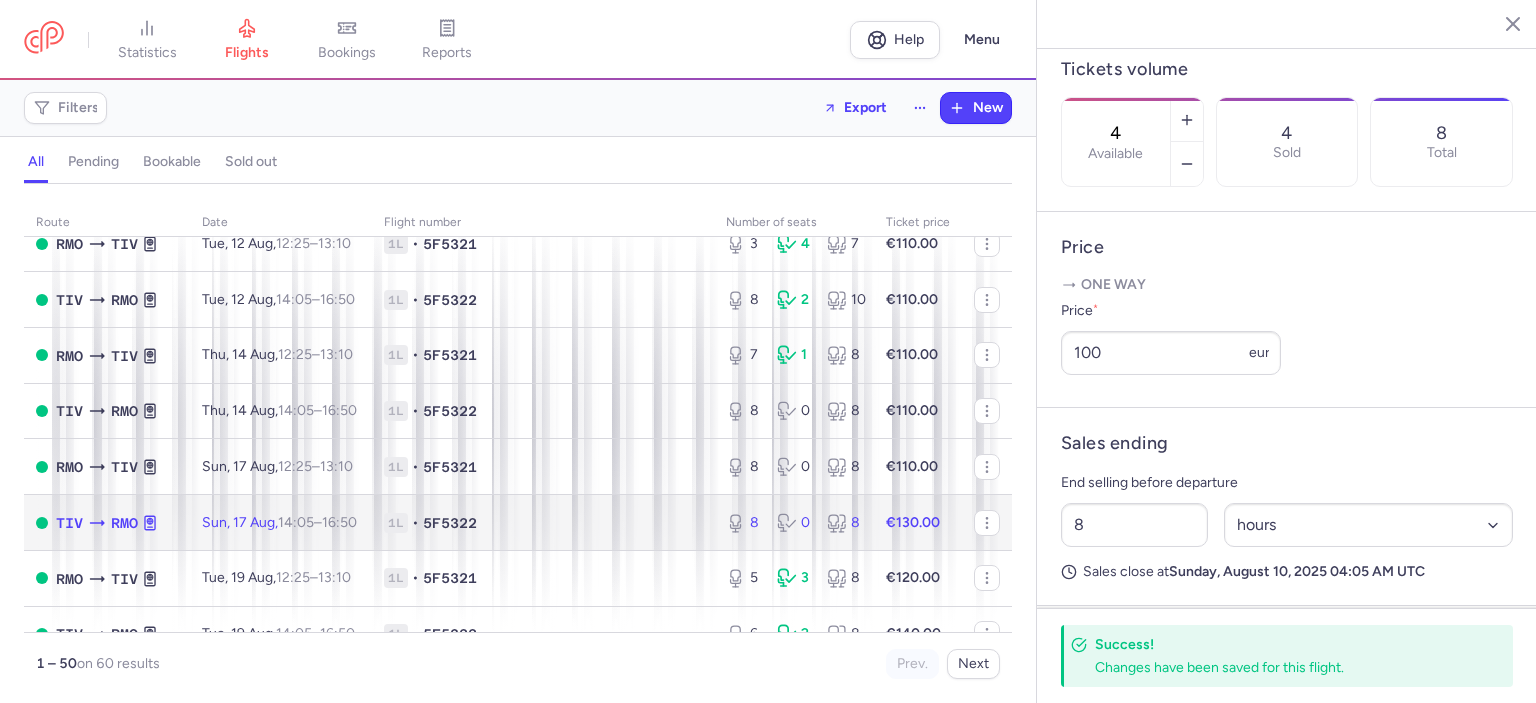 click on "€130.00" at bounding box center (913, 522) 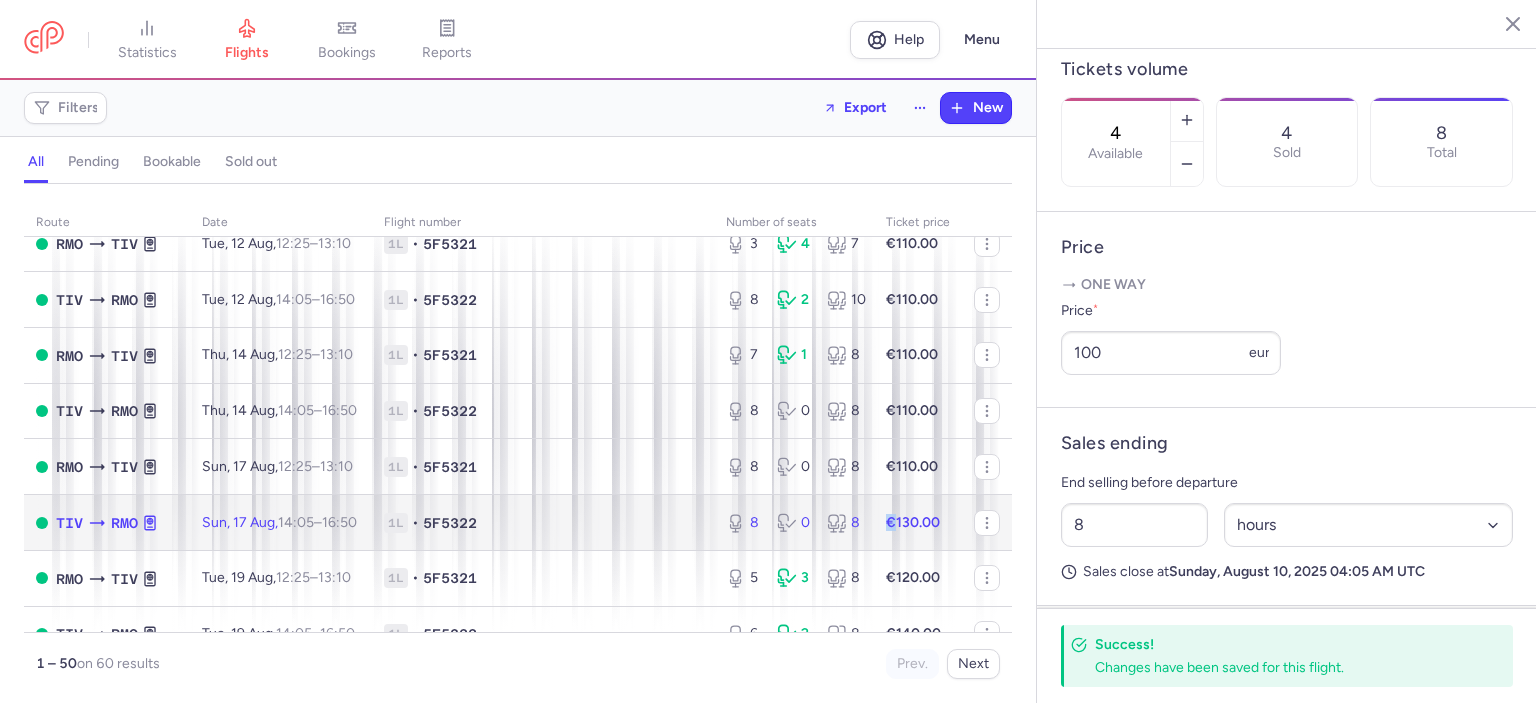 type on "8" 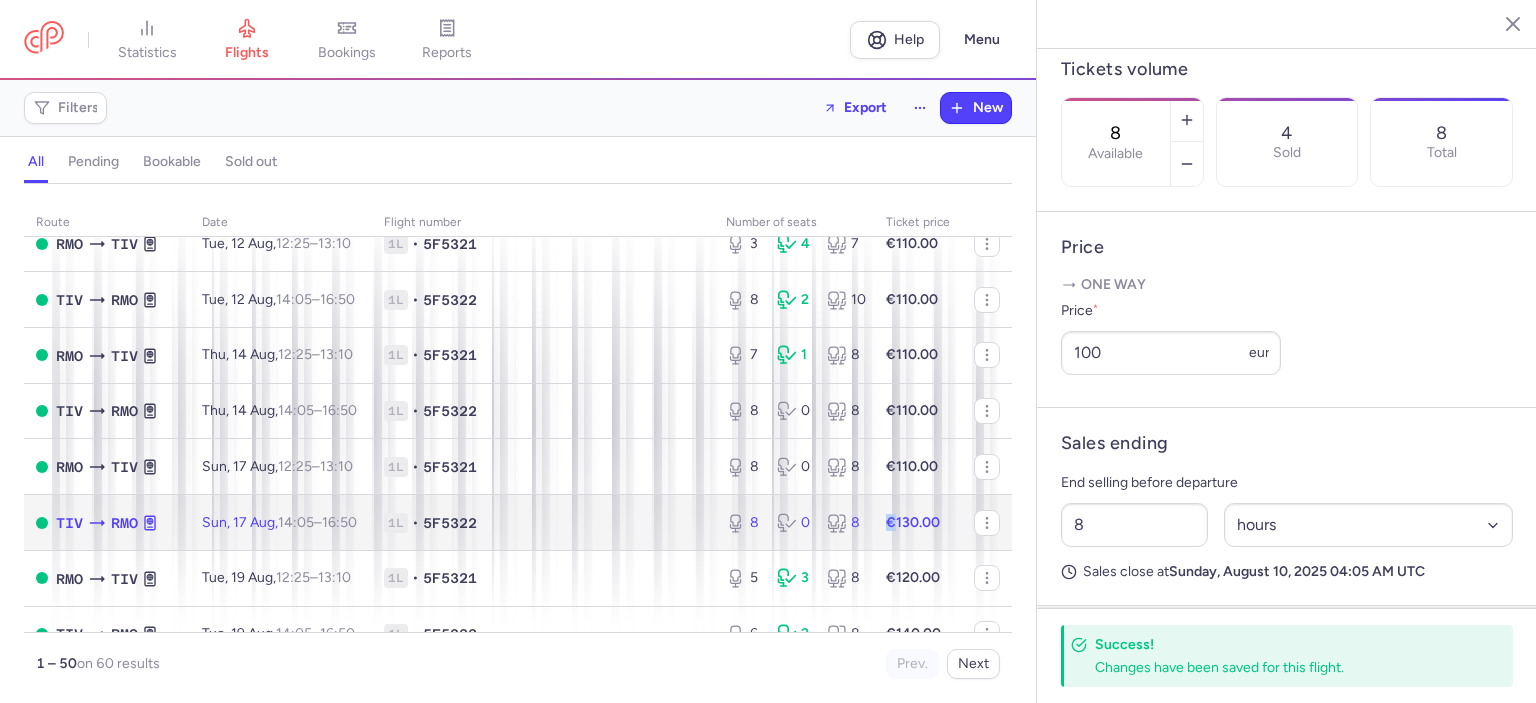 click on "€130.00" at bounding box center [918, 523] 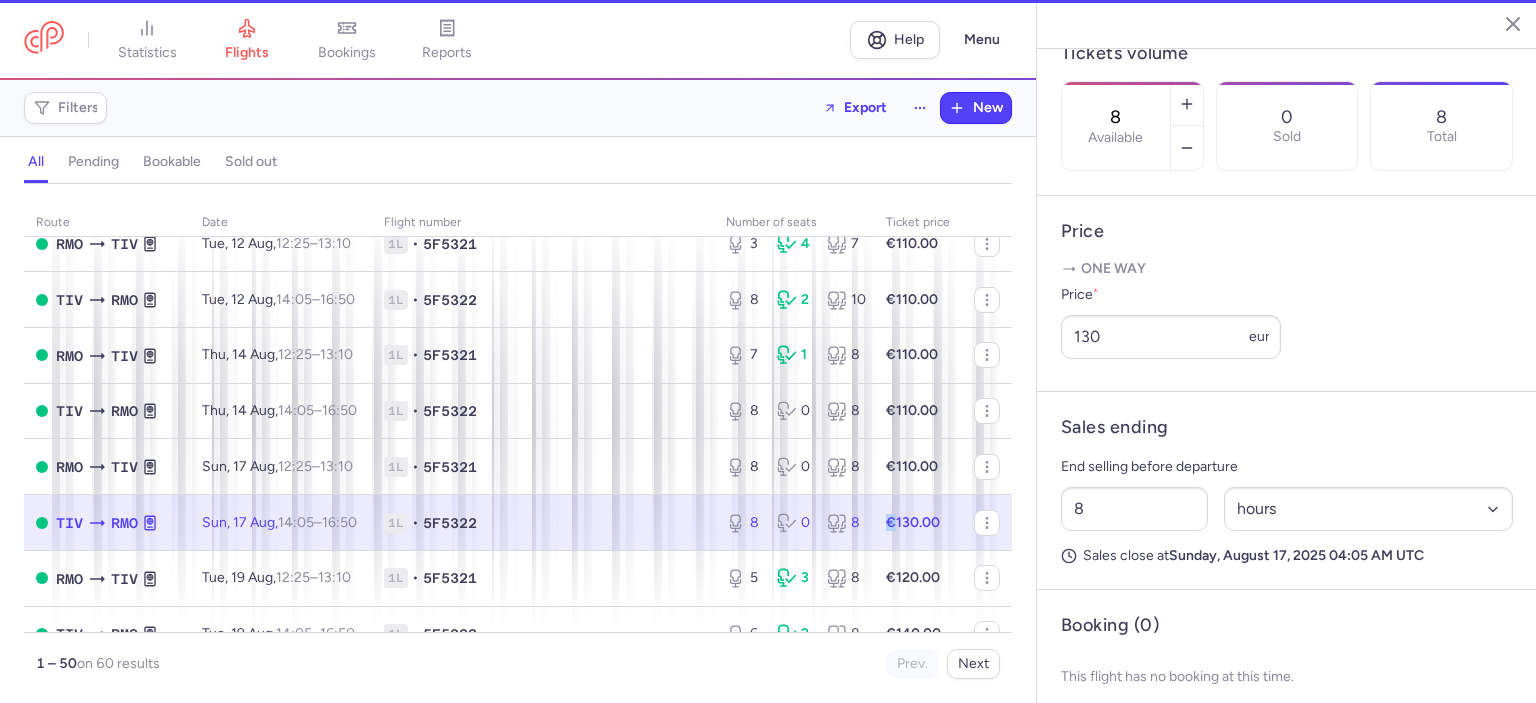 scroll, scrollTop: 584, scrollLeft: 0, axis: vertical 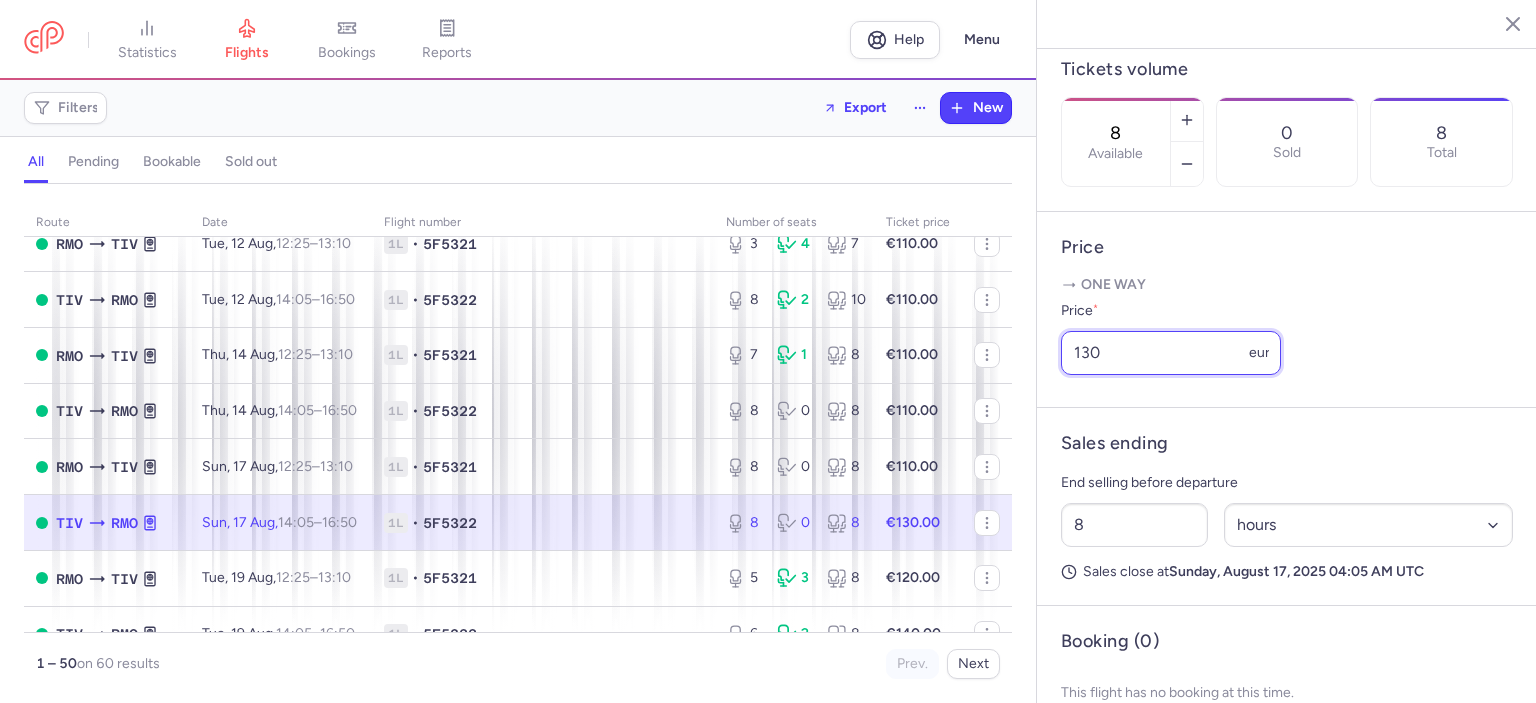 click on "130" at bounding box center (1171, 353) 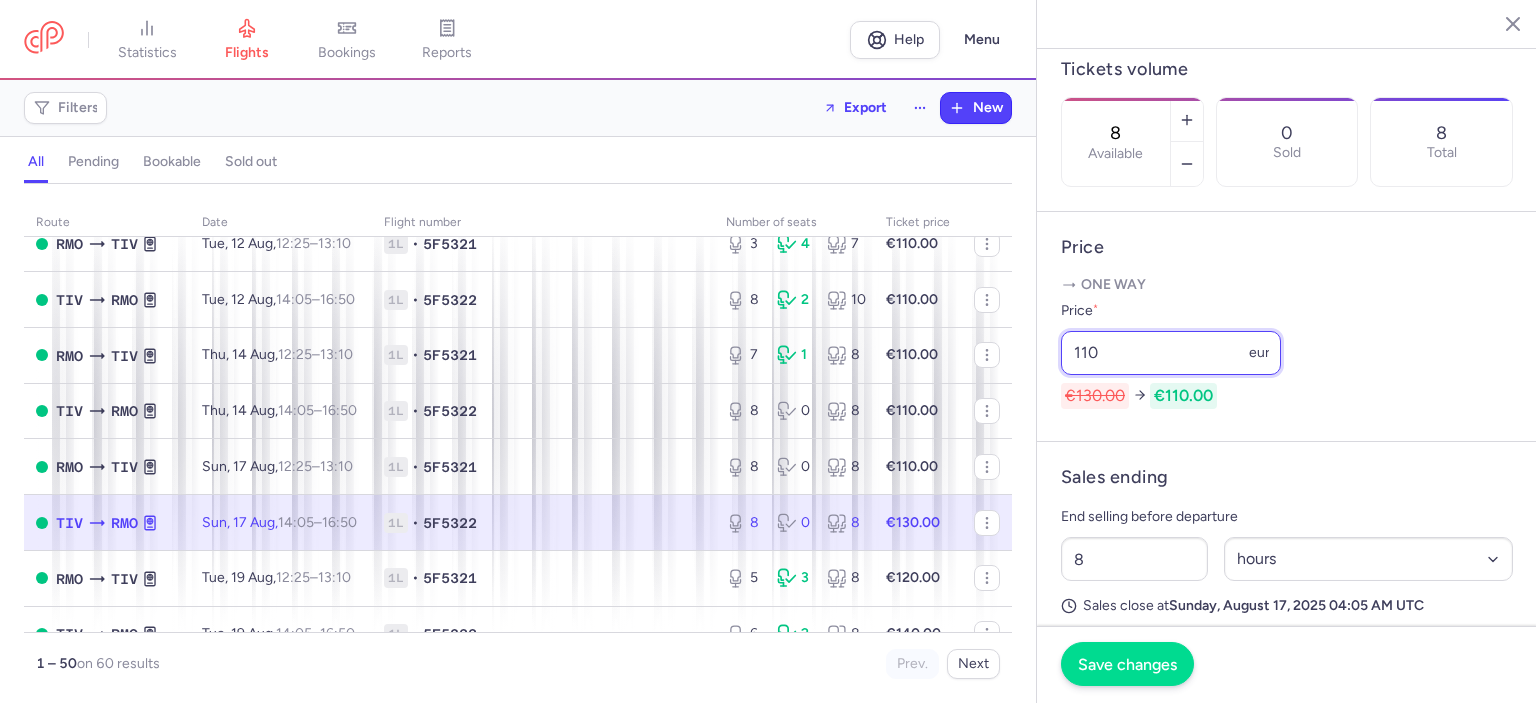 type on "110" 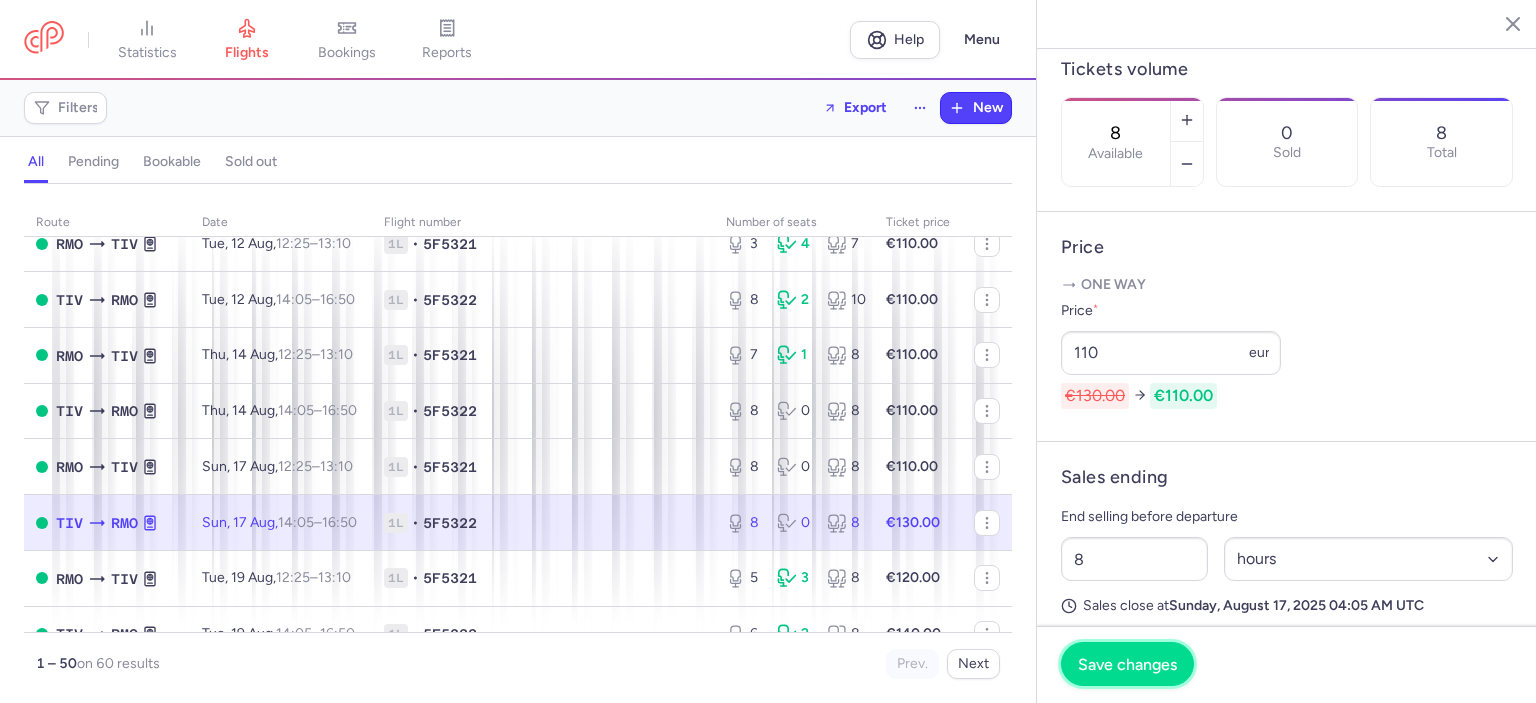 click on "Save changes" at bounding box center (1127, 664) 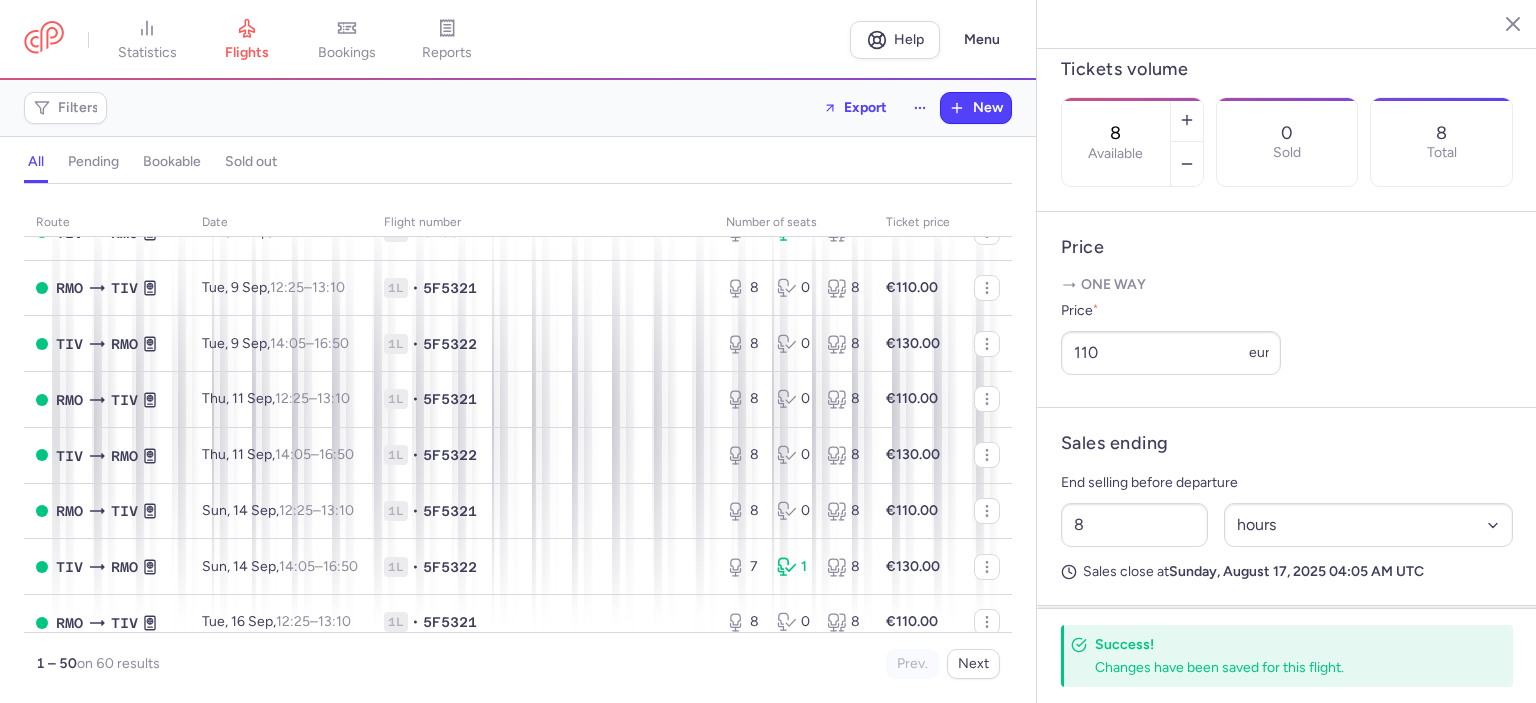 scroll, scrollTop: 1821, scrollLeft: 0, axis: vertical 